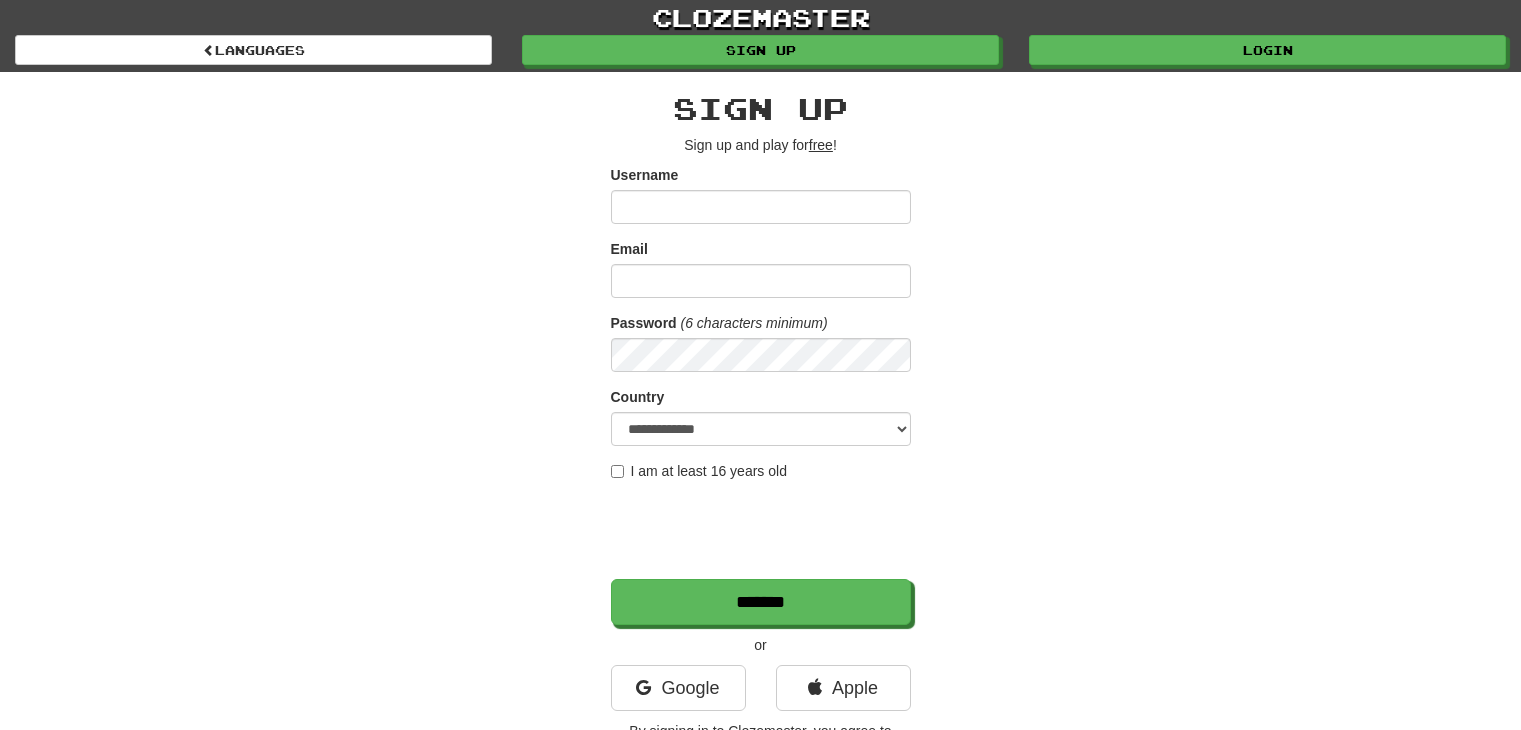 scroll, scrollTop: 0, scrollLeft: 0, axis: both 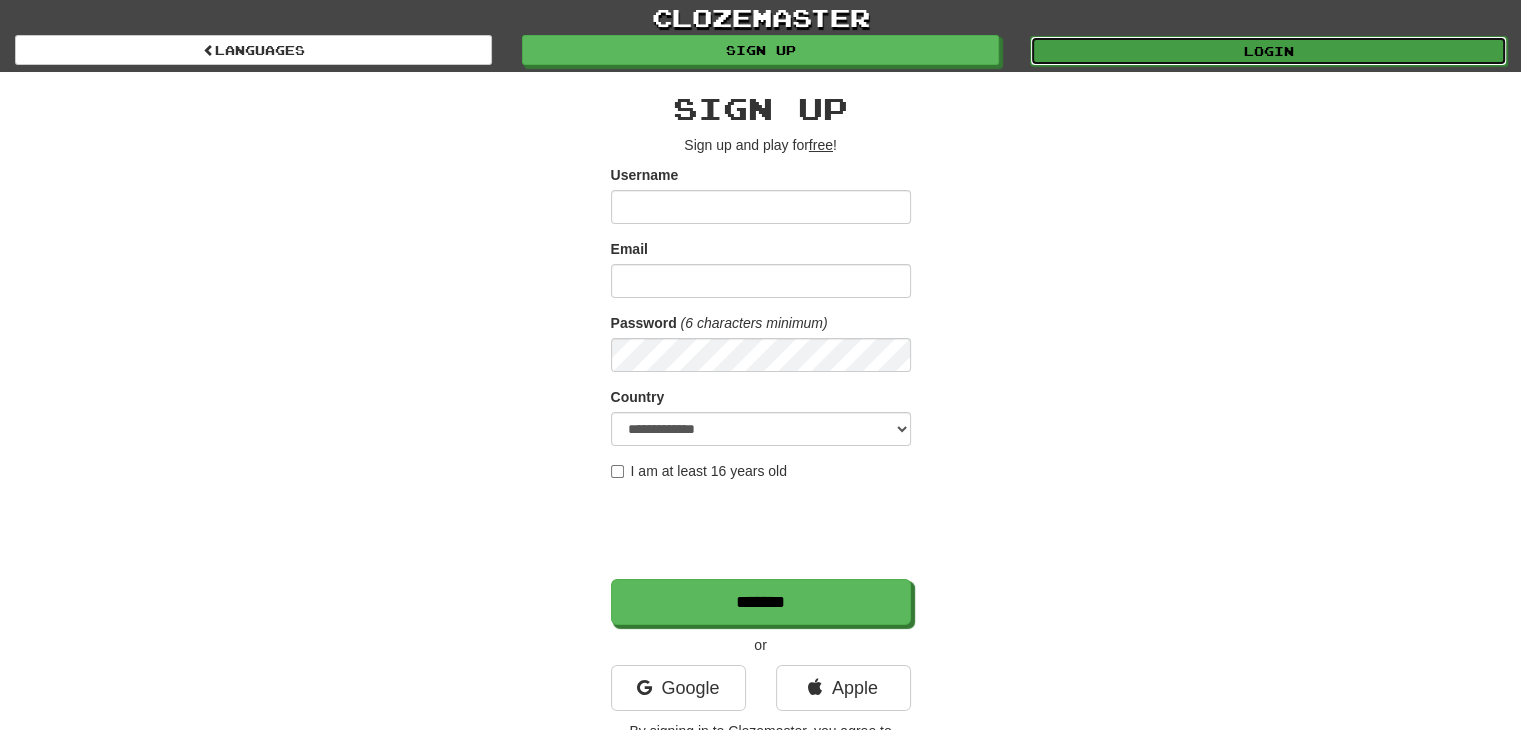 click on "Login" at bounding box center [1268, 51] 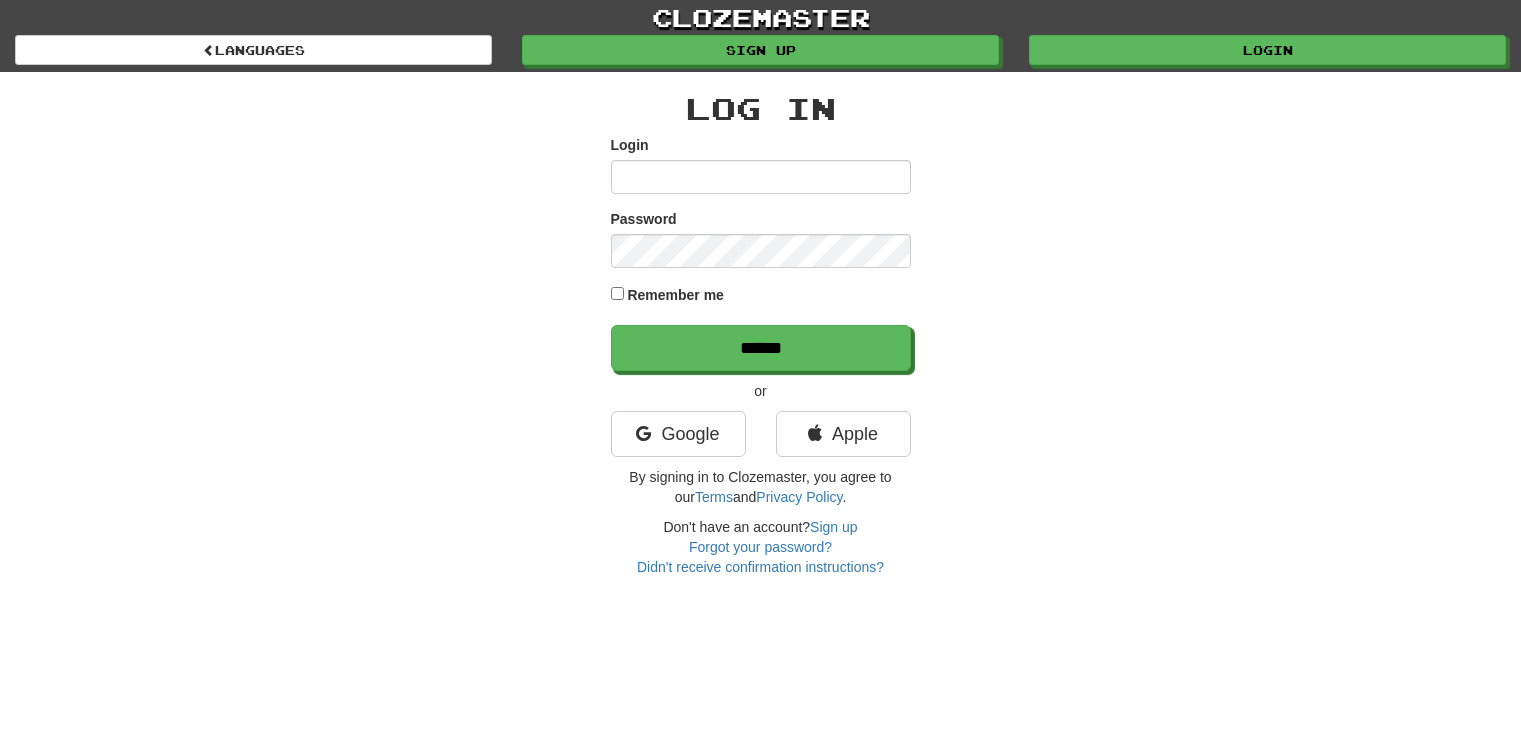scroll, scrollTop: 0, scrollLeft: 0, axis: both 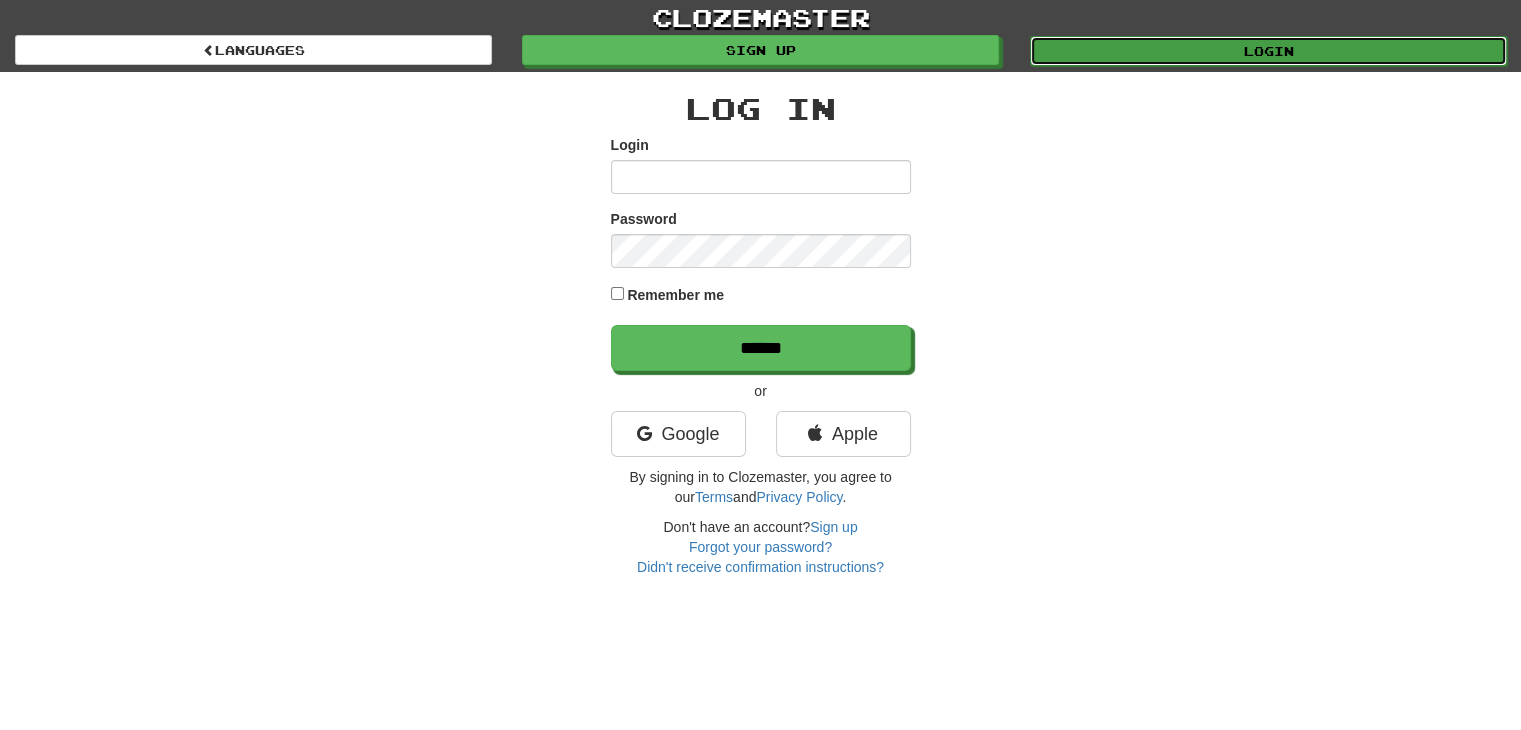 click on "Login" at bounding box center (1268, 51) 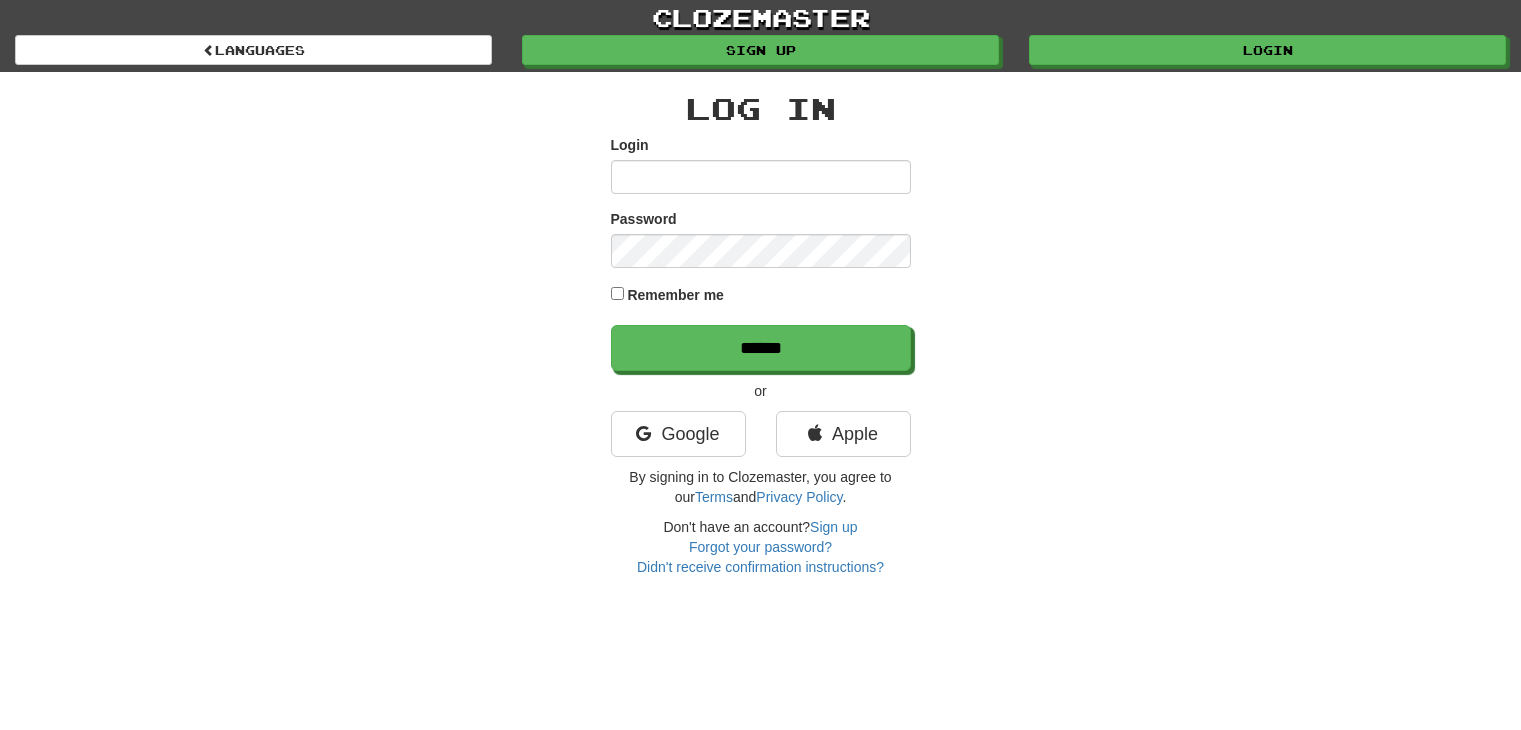 scroll, scrollTop: 0, scrollLeft: 0, axis: both 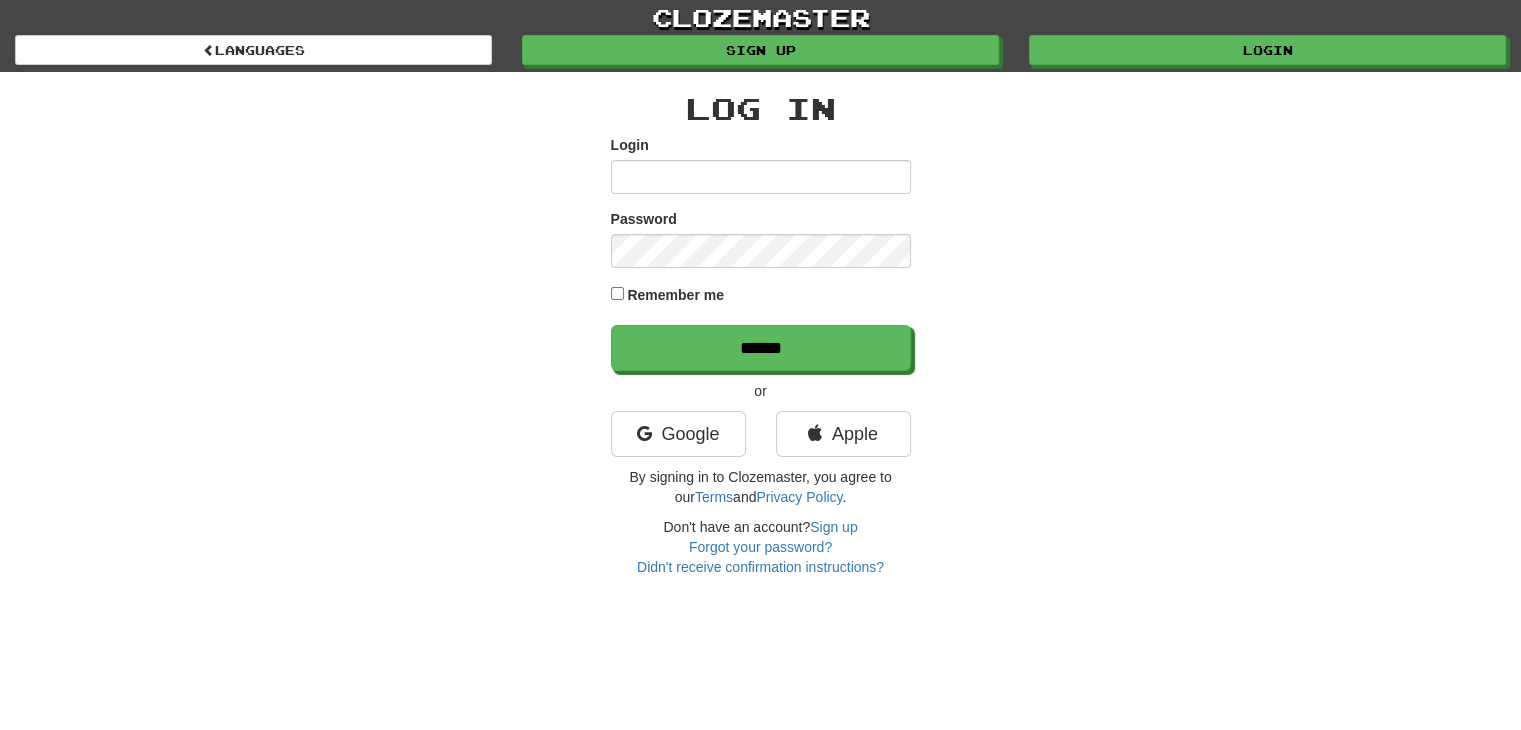 click on "Login" at bounding box center [761, 177] 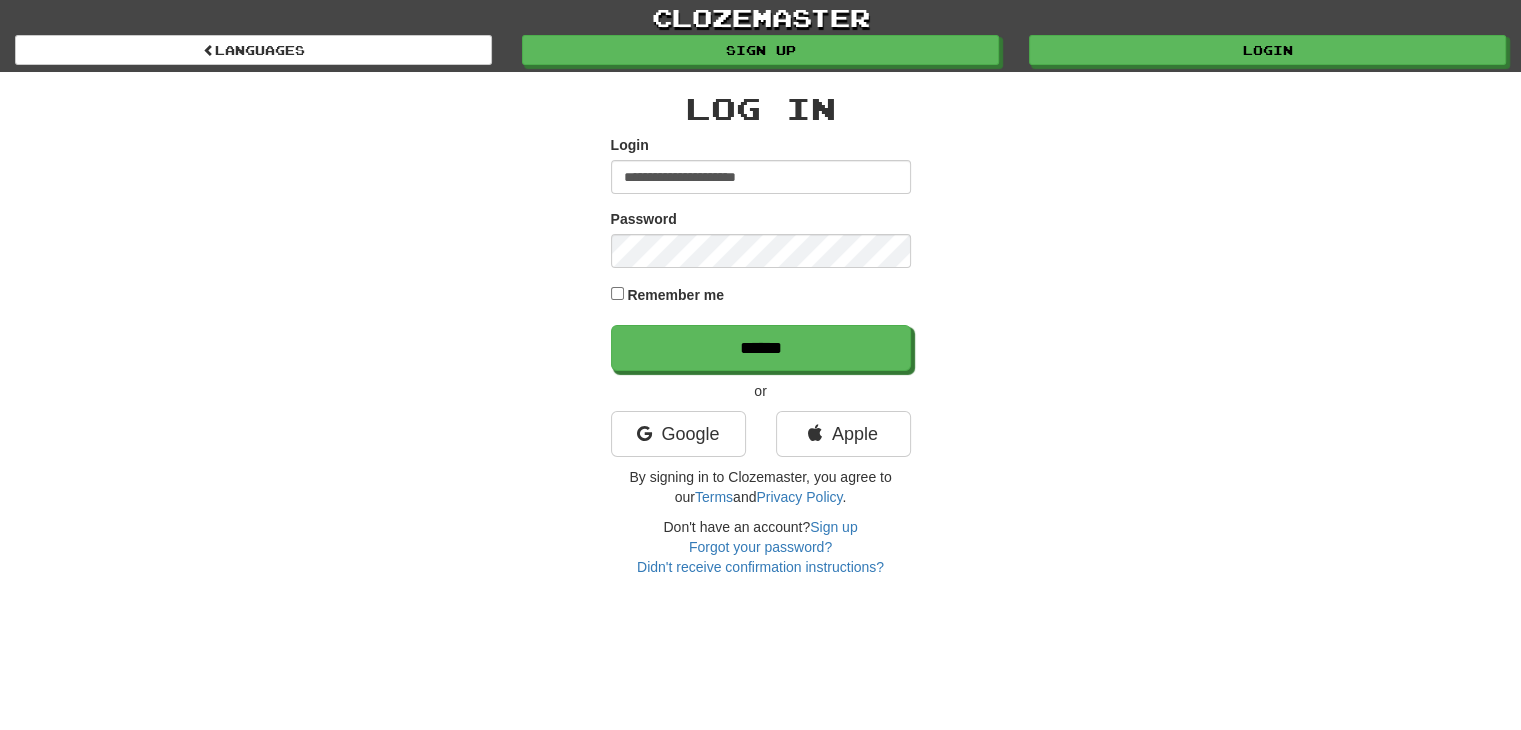type on "**********" 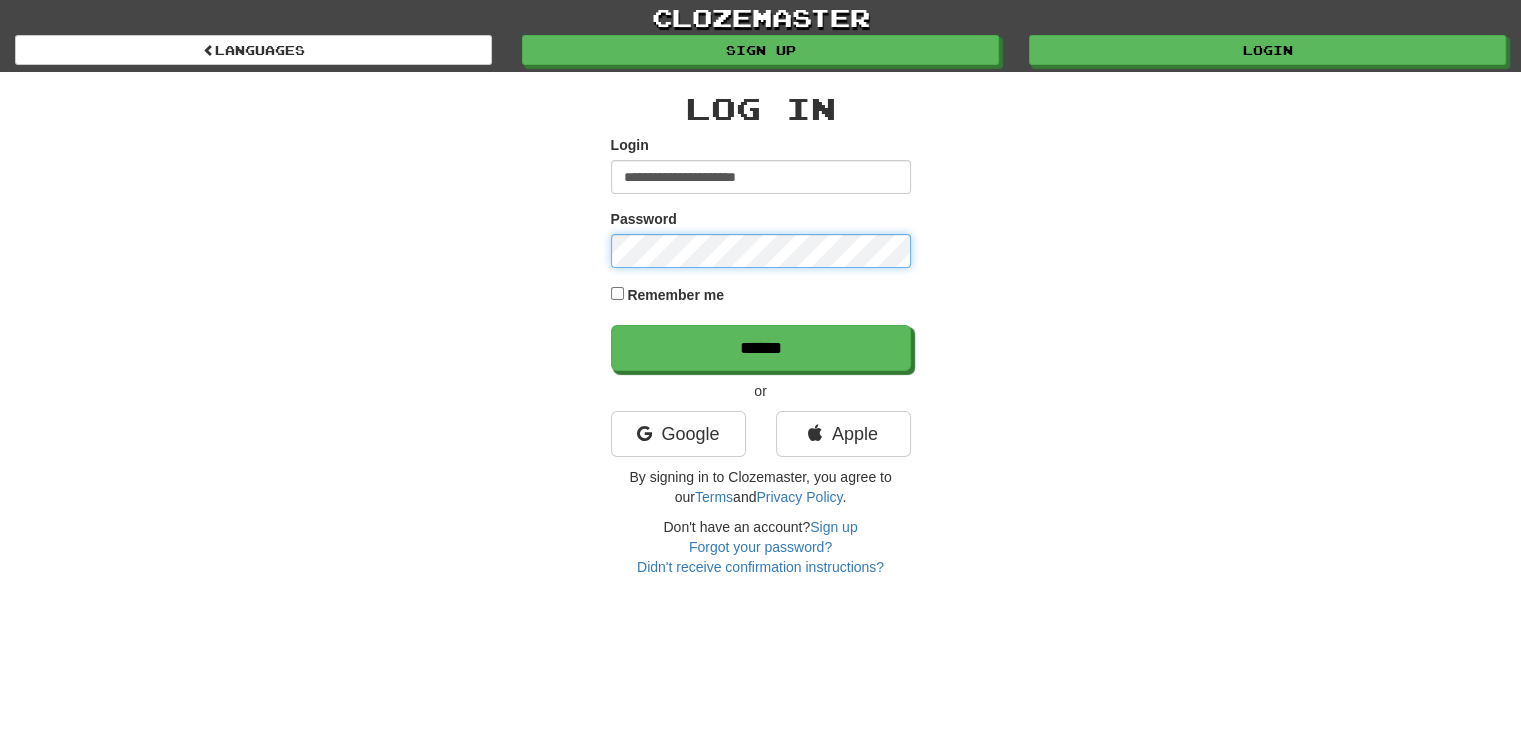 click on "******" at bounding box center [761, 348] 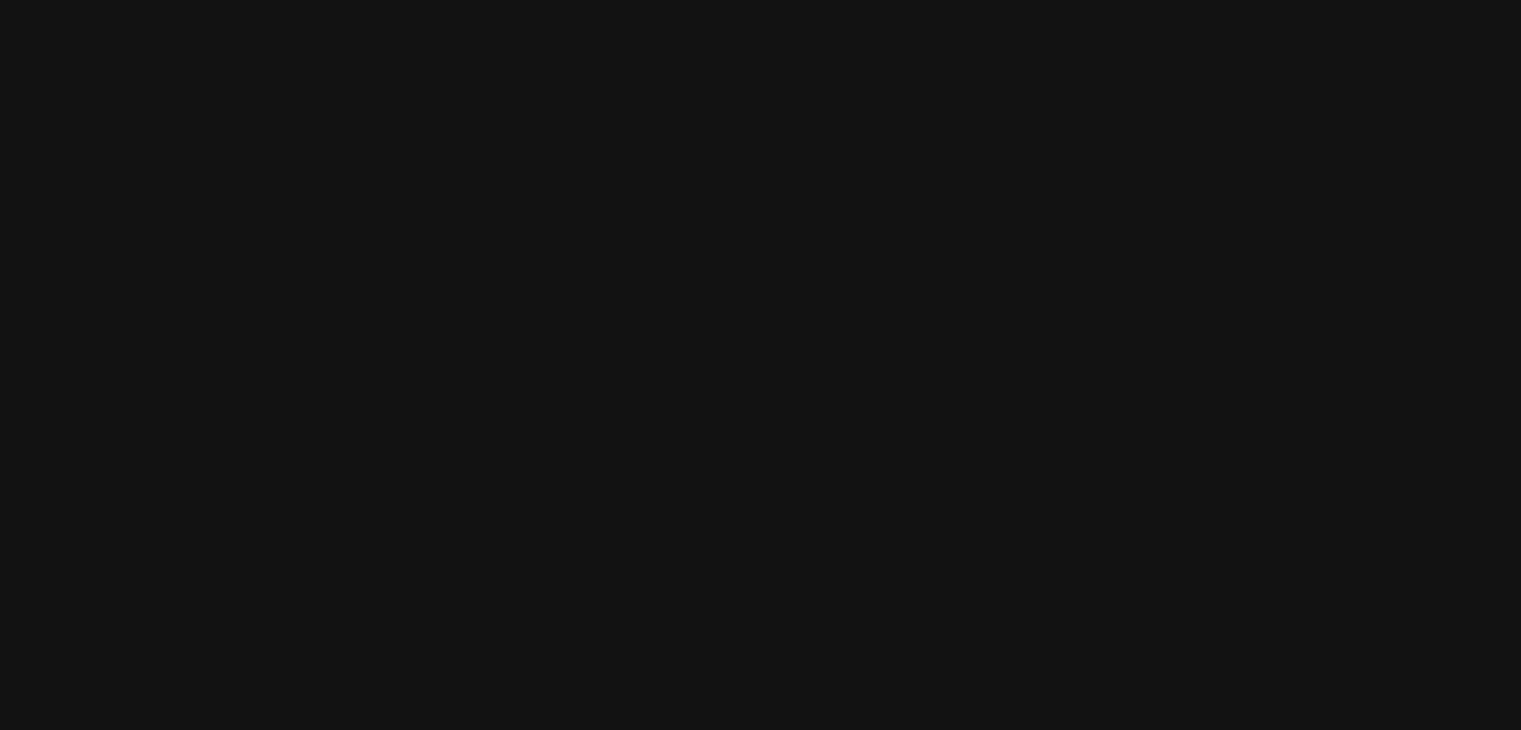 scroll, scrollTop: 0, scrollLeft: 0, axis: both 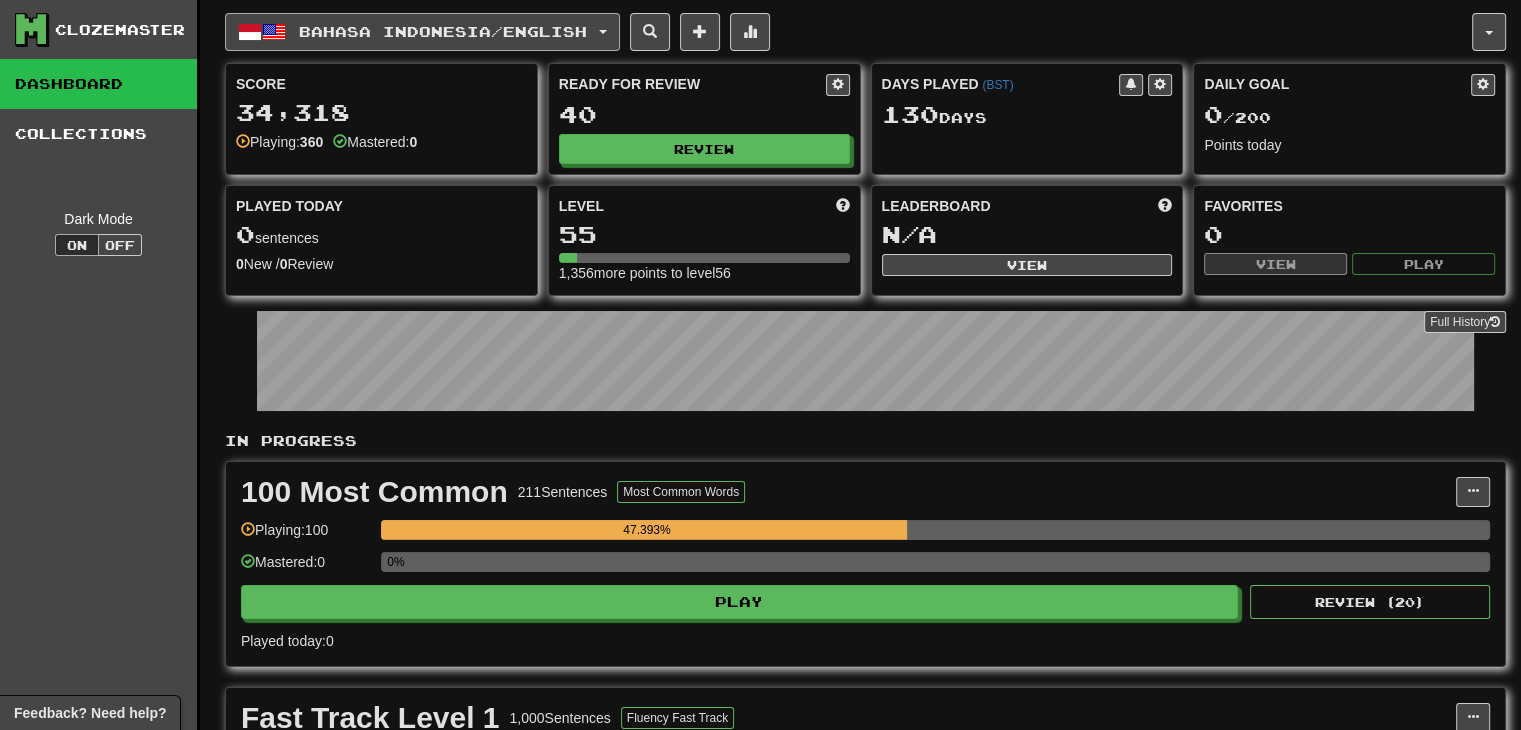 click on "Bahasa Indonesia  /  English" at bounding box center [422, 32] 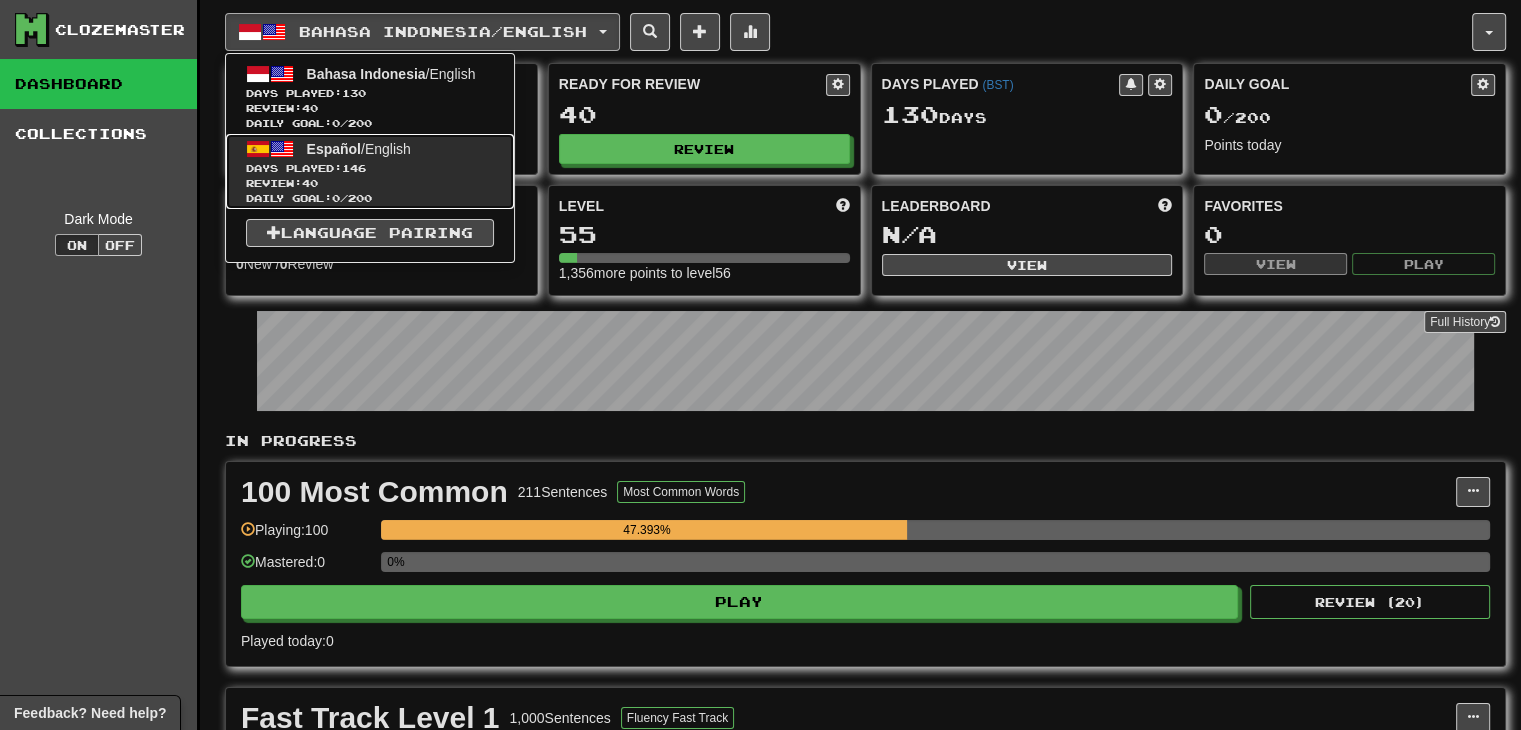 click on "Español  /  English Days Played:  146   Review:  40 Daily Goal:  0  /  200" at bounding box center [370, 171] 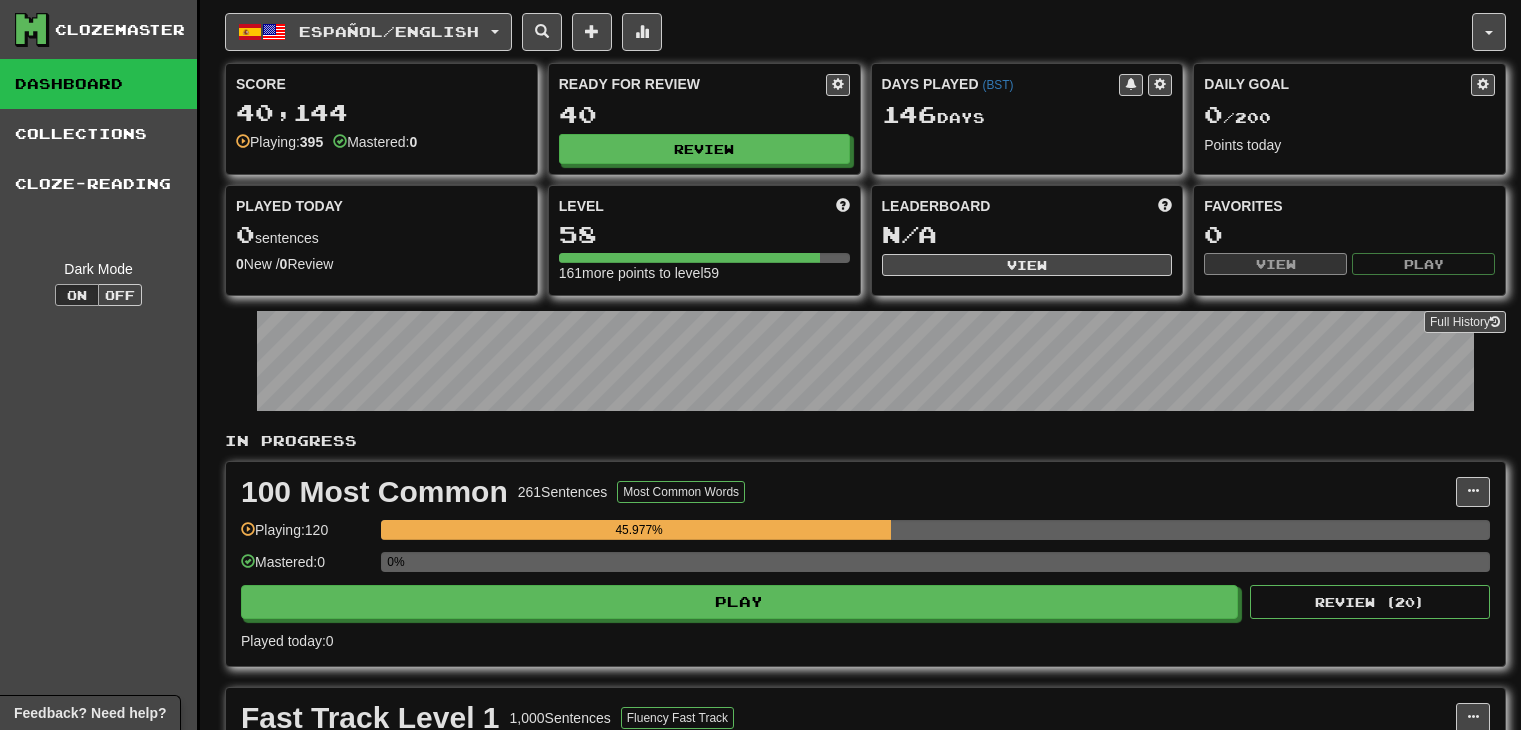 scroll, scrollTop: 0, scrollLeft: 0, axis: both 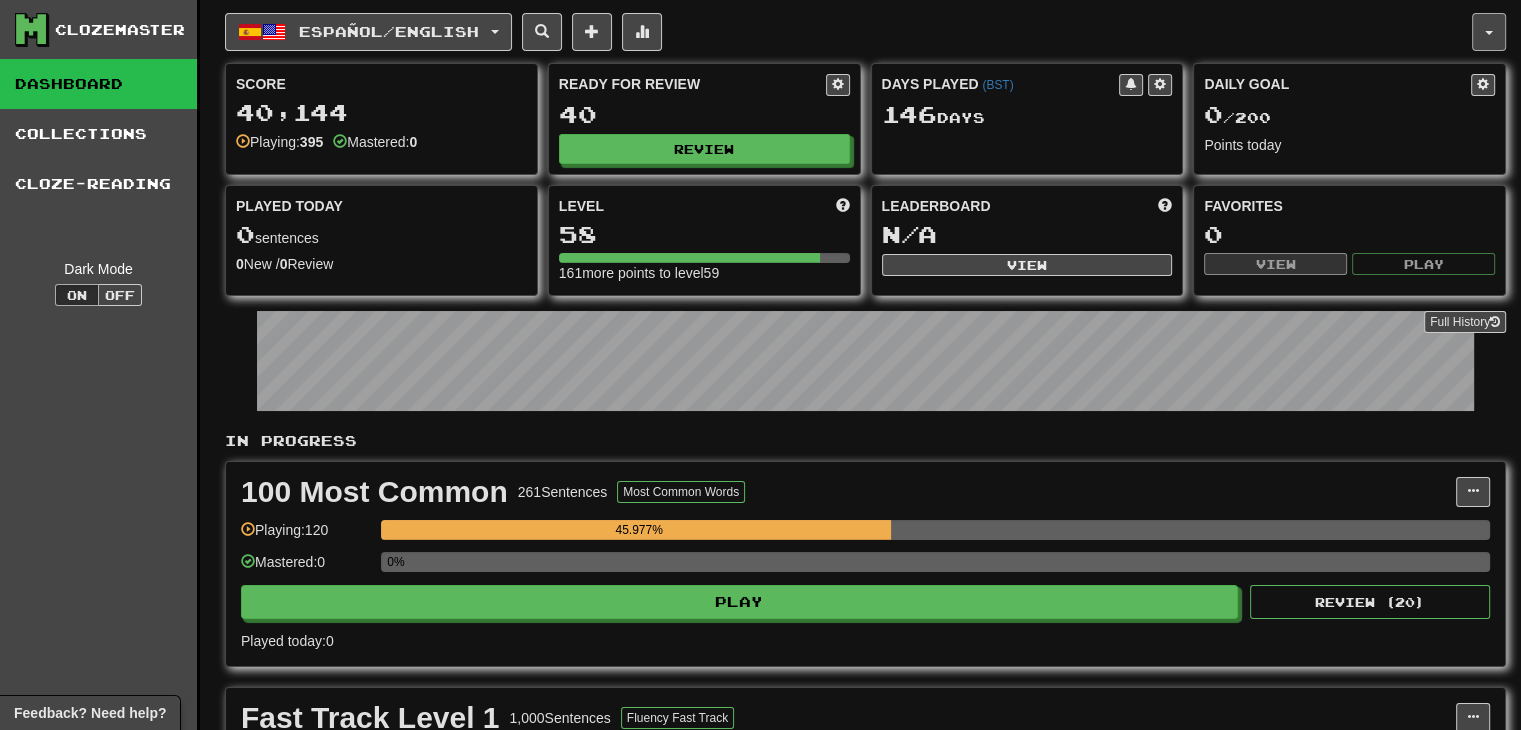 click at bounding box center (1489, 32) 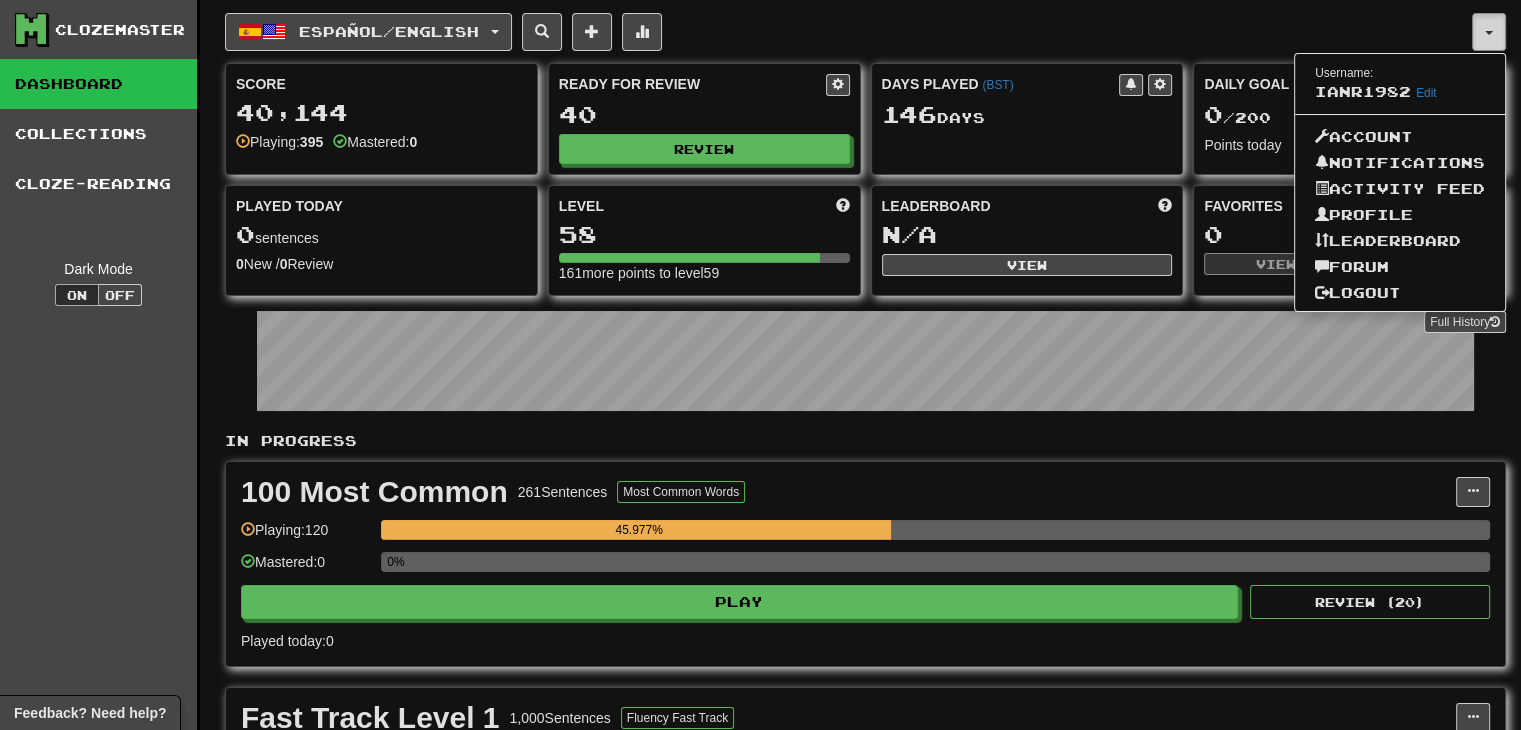 click at bounding box center [1489, 32] 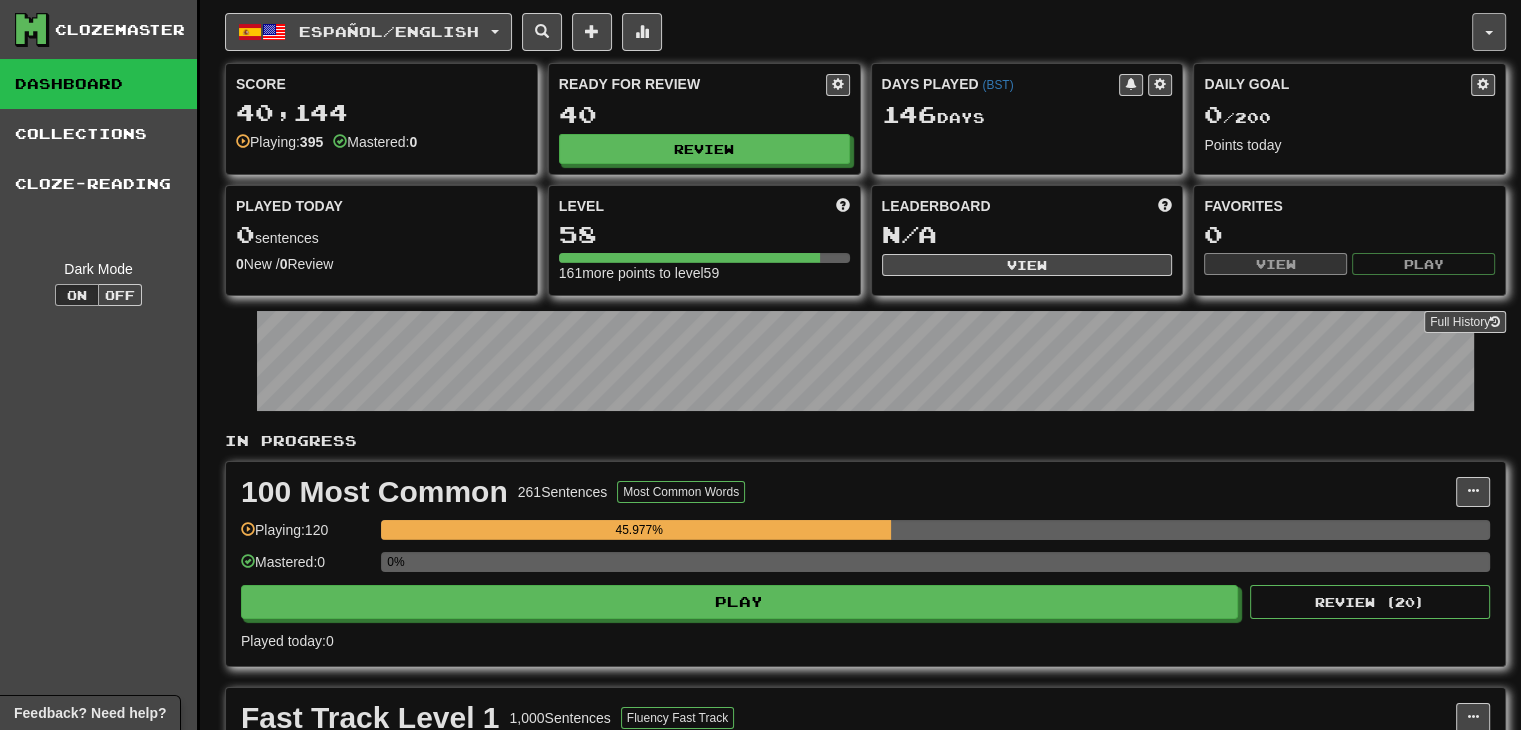 click at bounding box center (1489, 32) 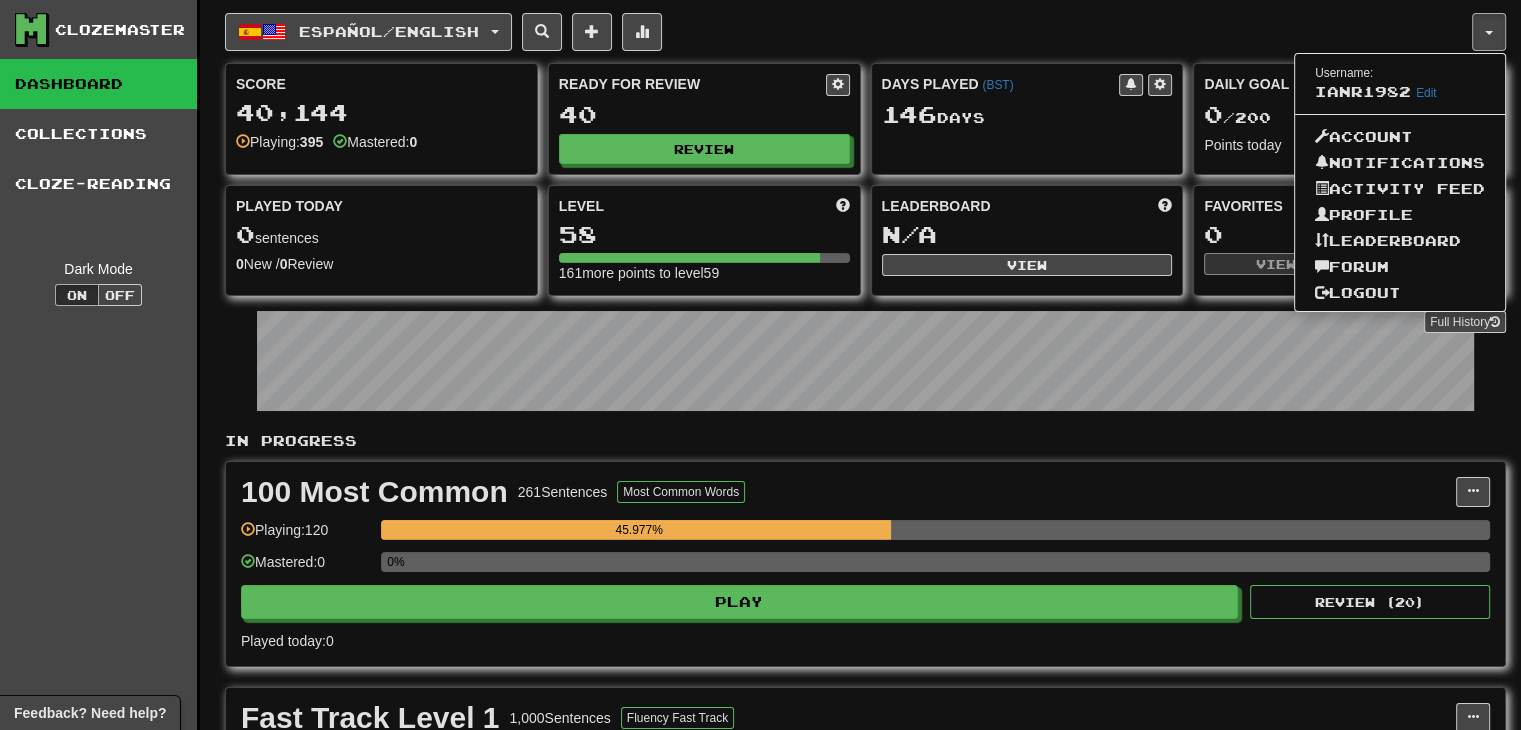click on "Español  /  English Bahasa Indonesia  /  English Days Played:  130   Review:  40 Daily Goal:  0  /  200 Español  /  English Days Played:  146   Review:  40 Daily Goal:  0  /  200  Language Pairing" at bounding box center (848, 32) 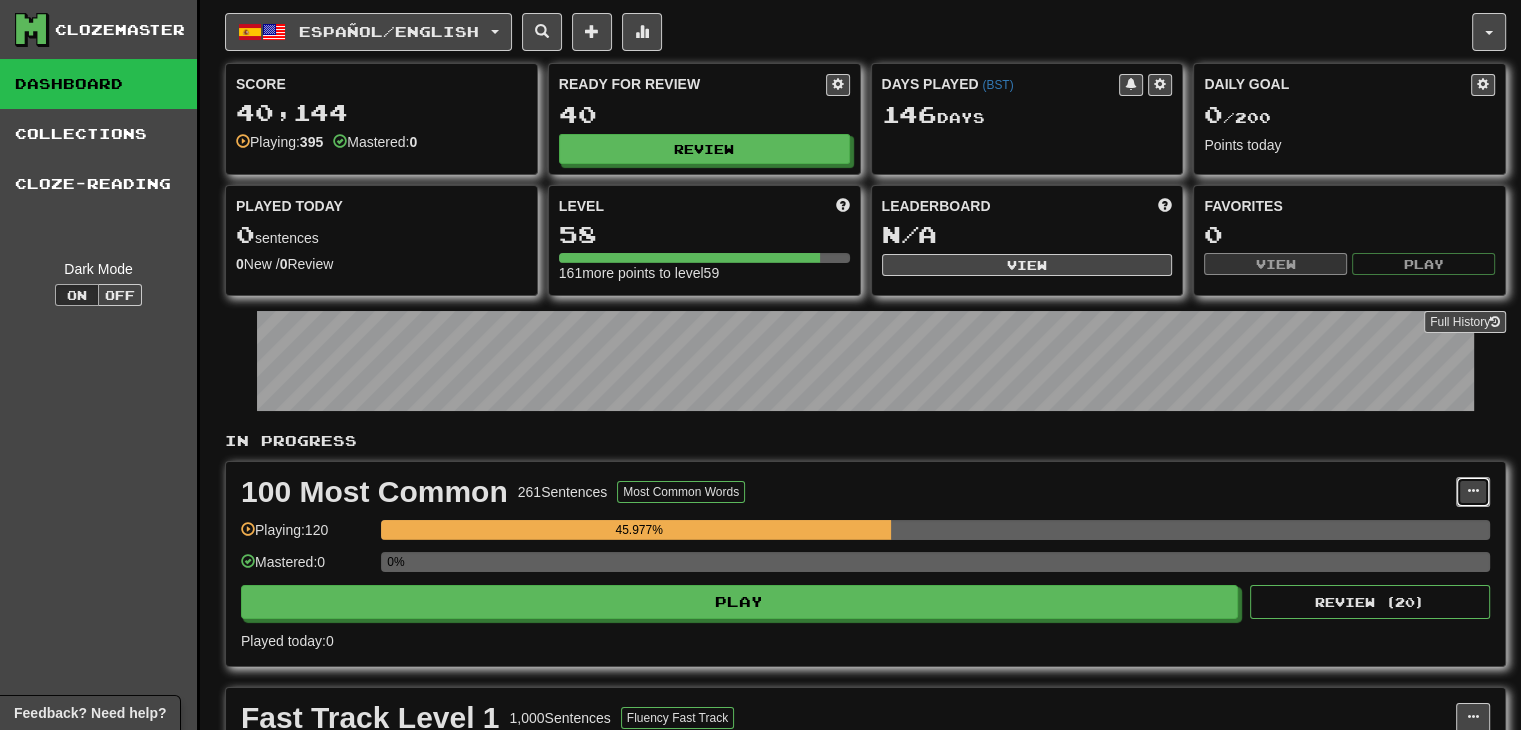 click at bounding box center (1473, 492) 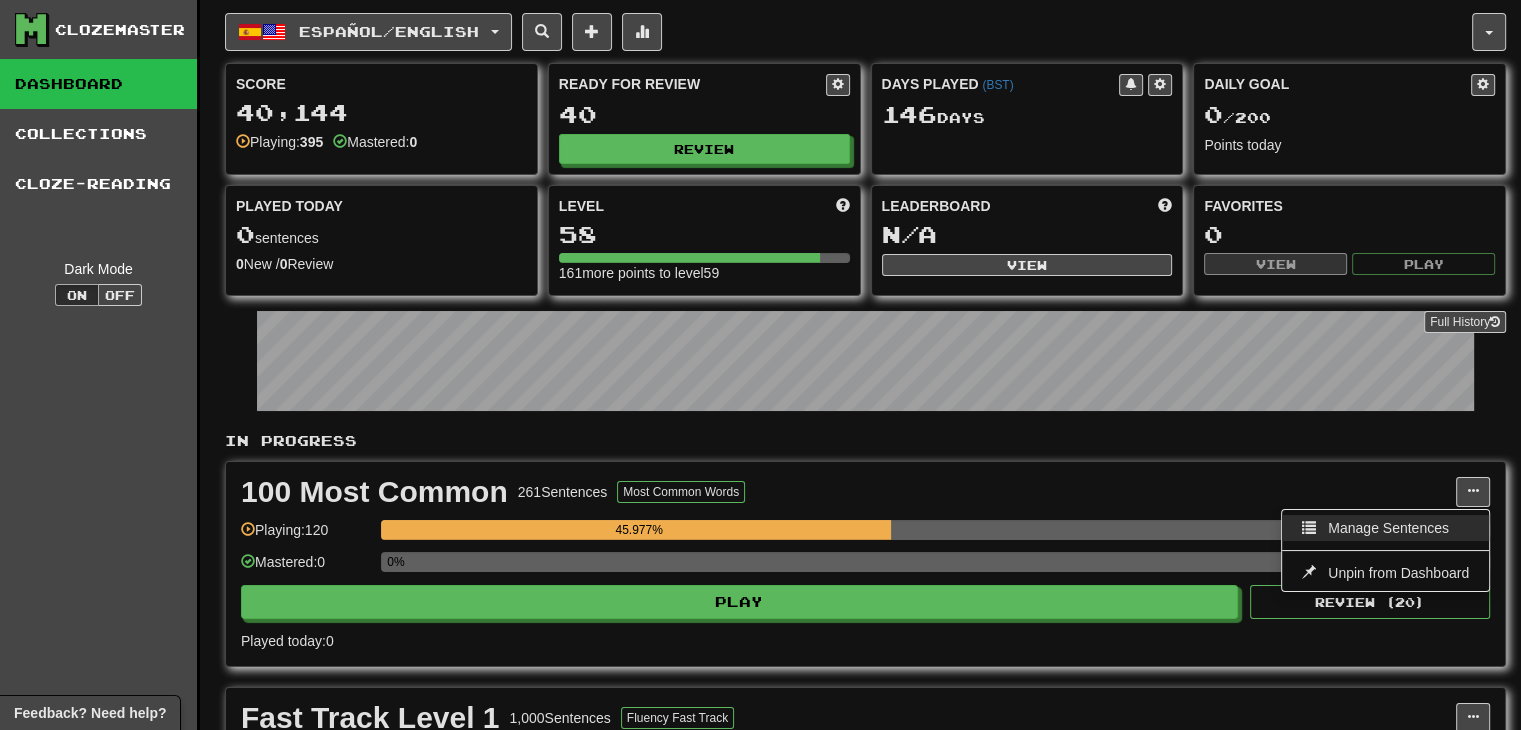 click on "Manage Sentences" at bounding box center [1388, 528] 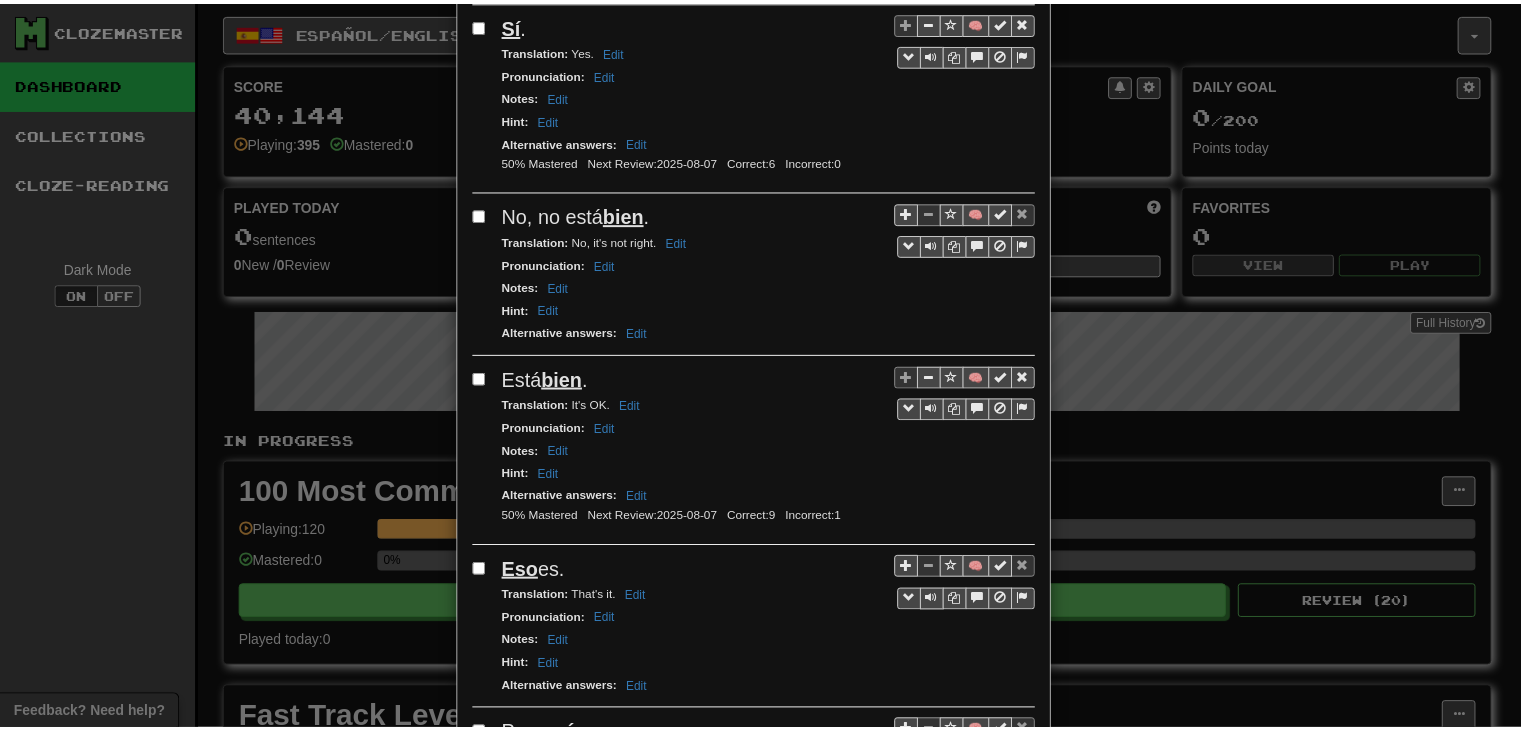 scroll, scrollTop: 3125, scrollLeft: 0, axis: vertical 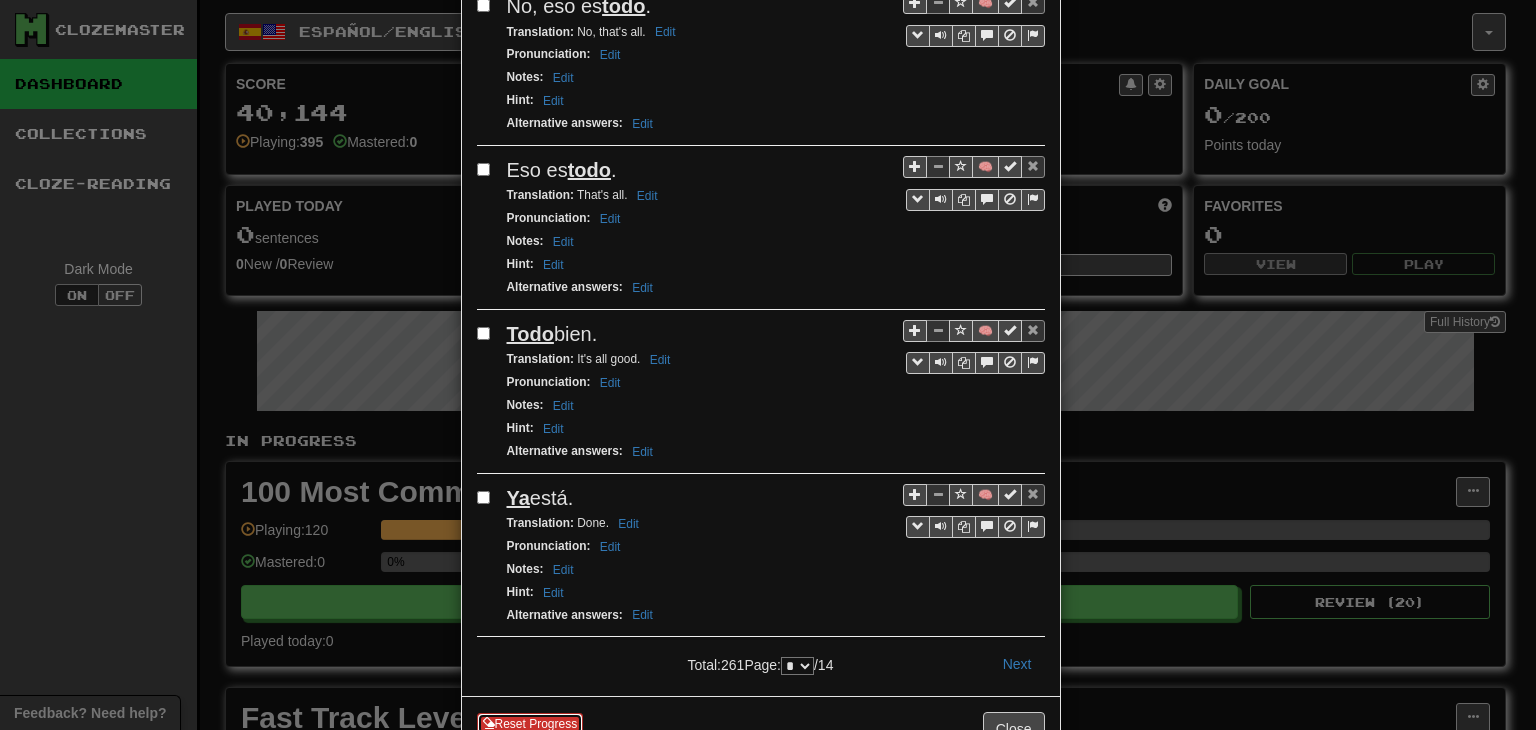 click on "Reset Progress" at bounding box center [530, 724] 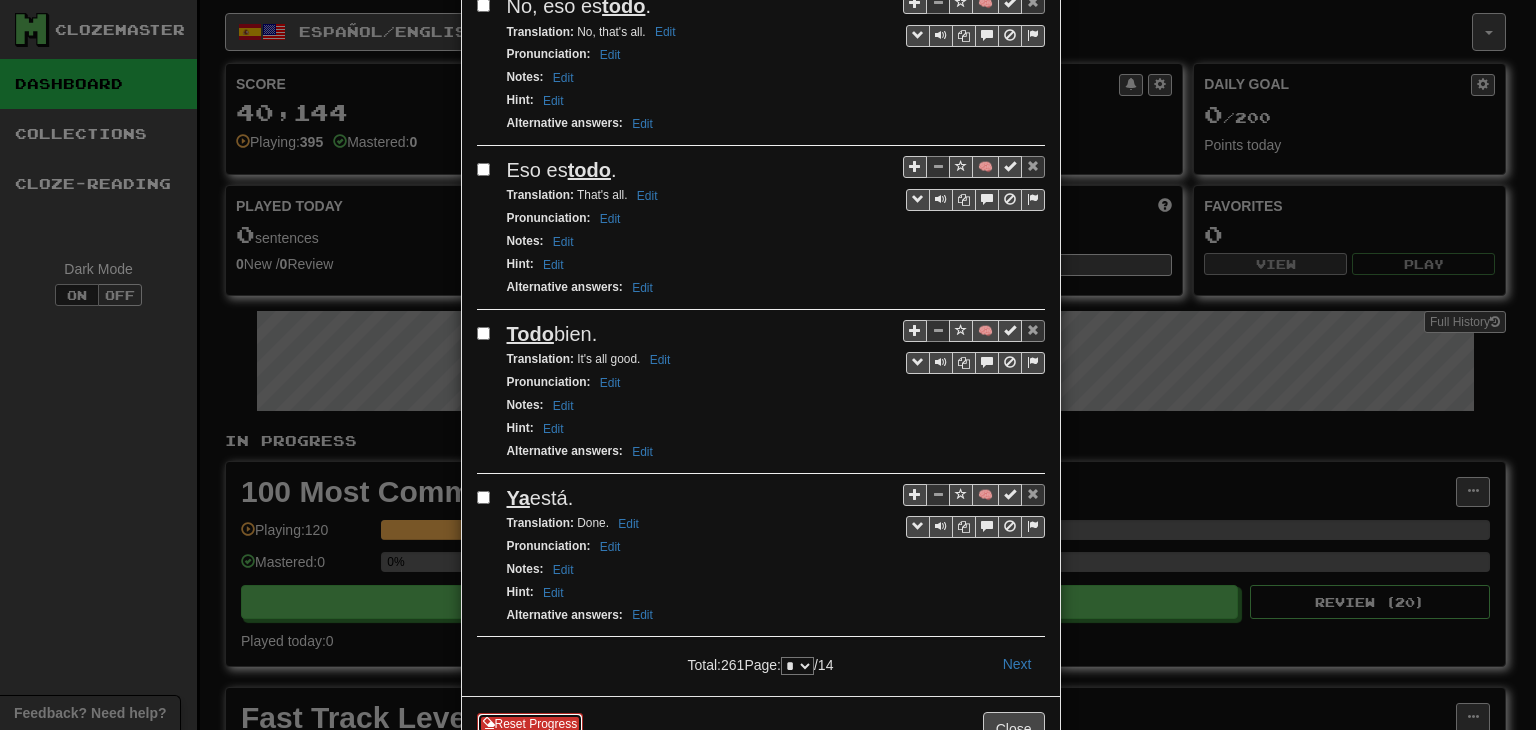 click on "Reset Progress" at bounding box center (530, 724) 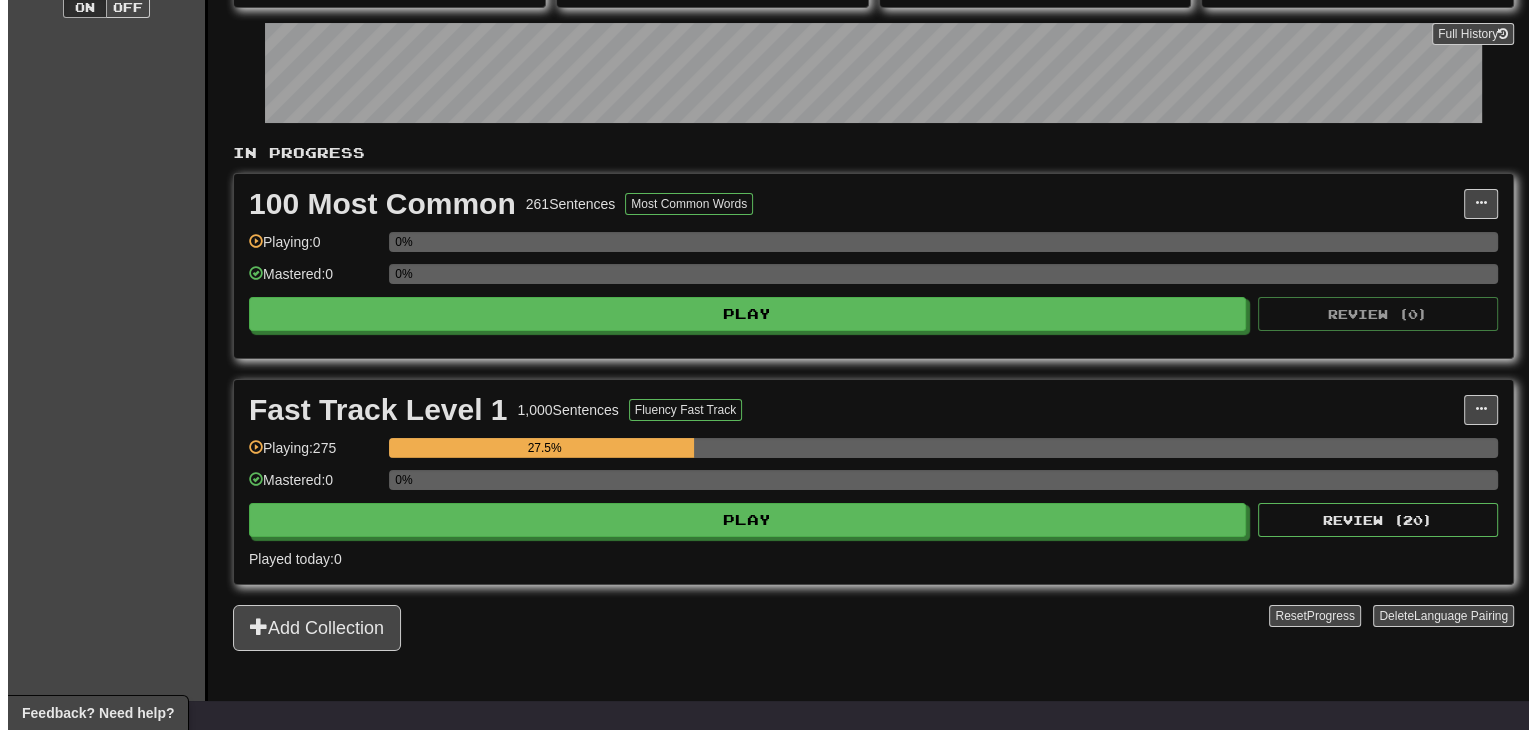 scroll, scrollTop: 326, scrollLeft: 0, axis: vertical 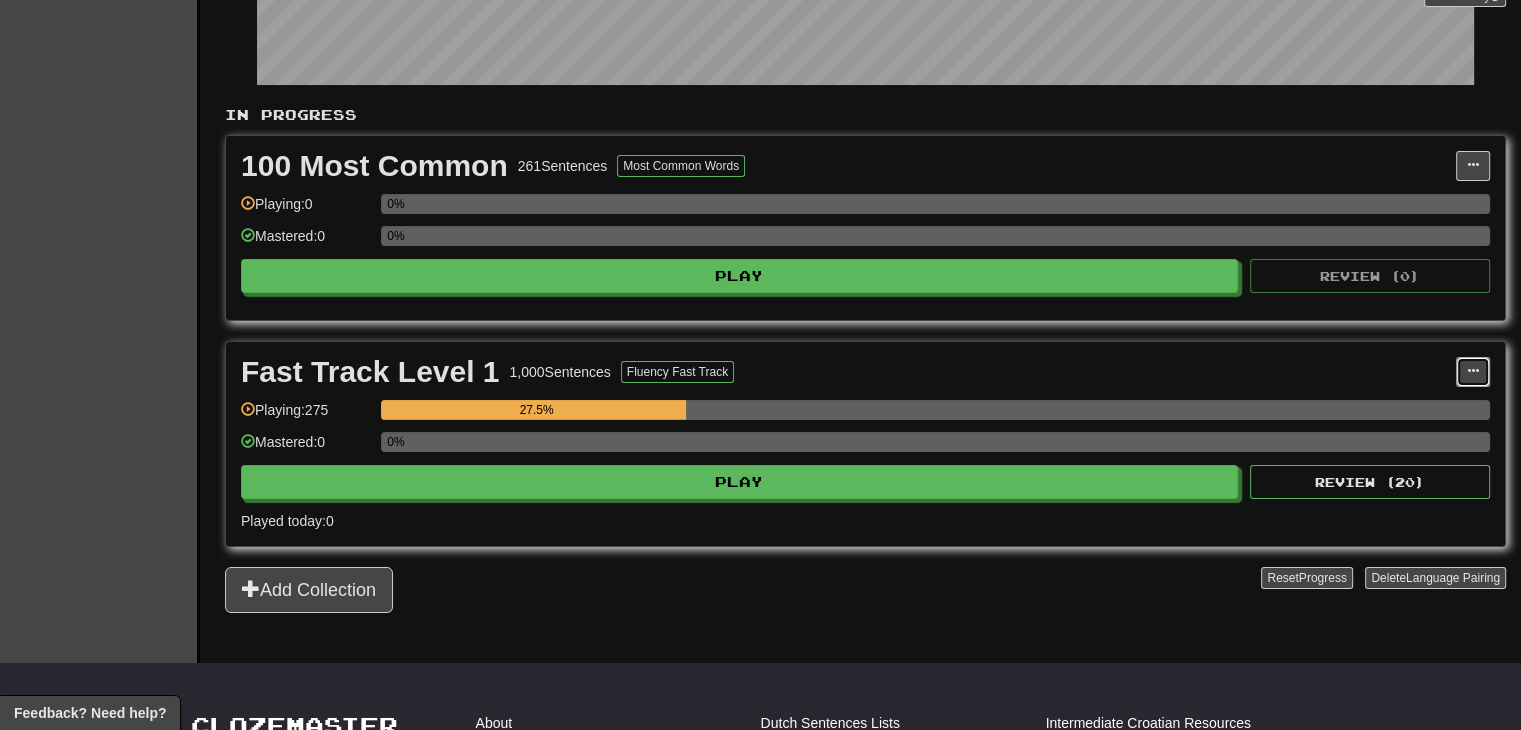 click at bounding box center (1473, 372) 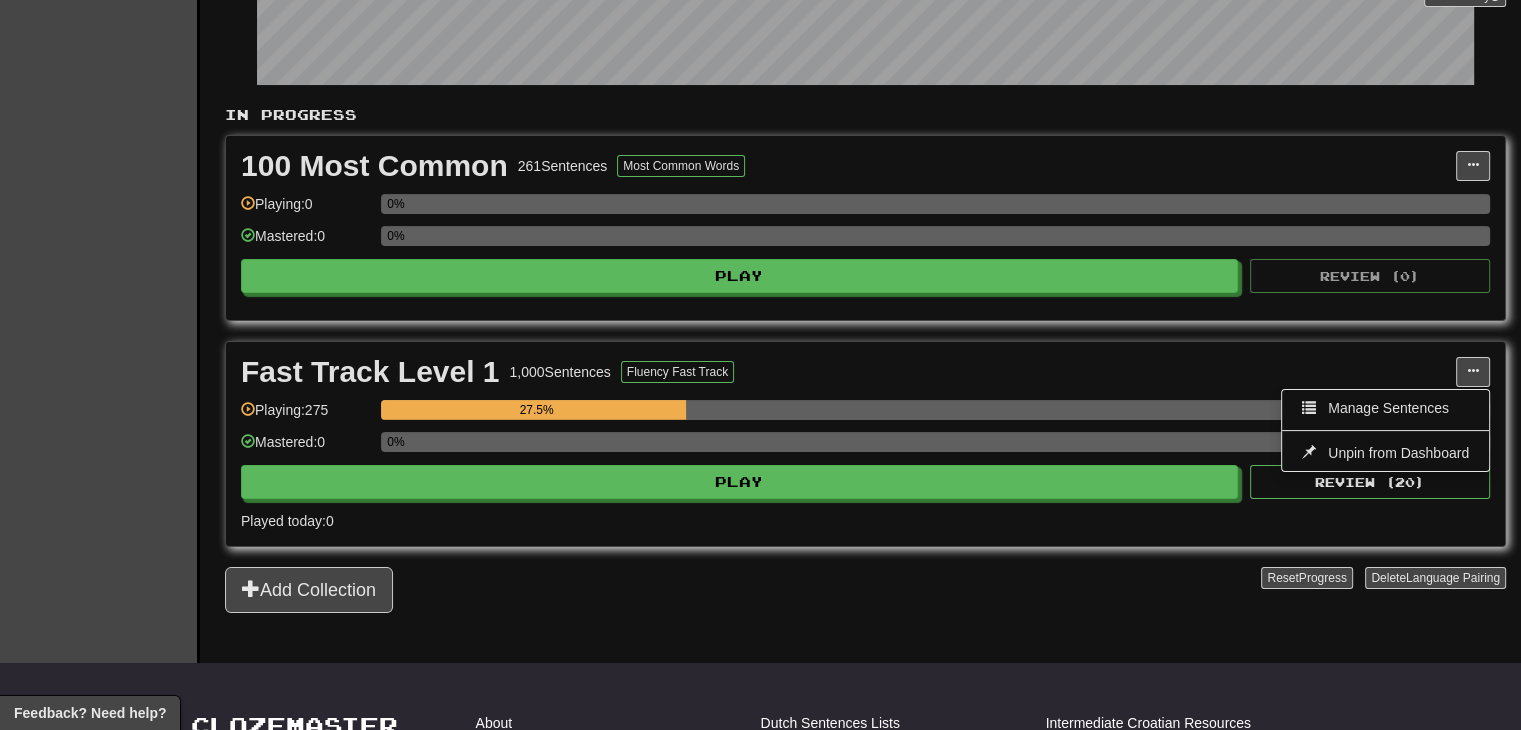 click on "Manage Sentences Unpin from Dashboard" at bounding box center [1385, 430] 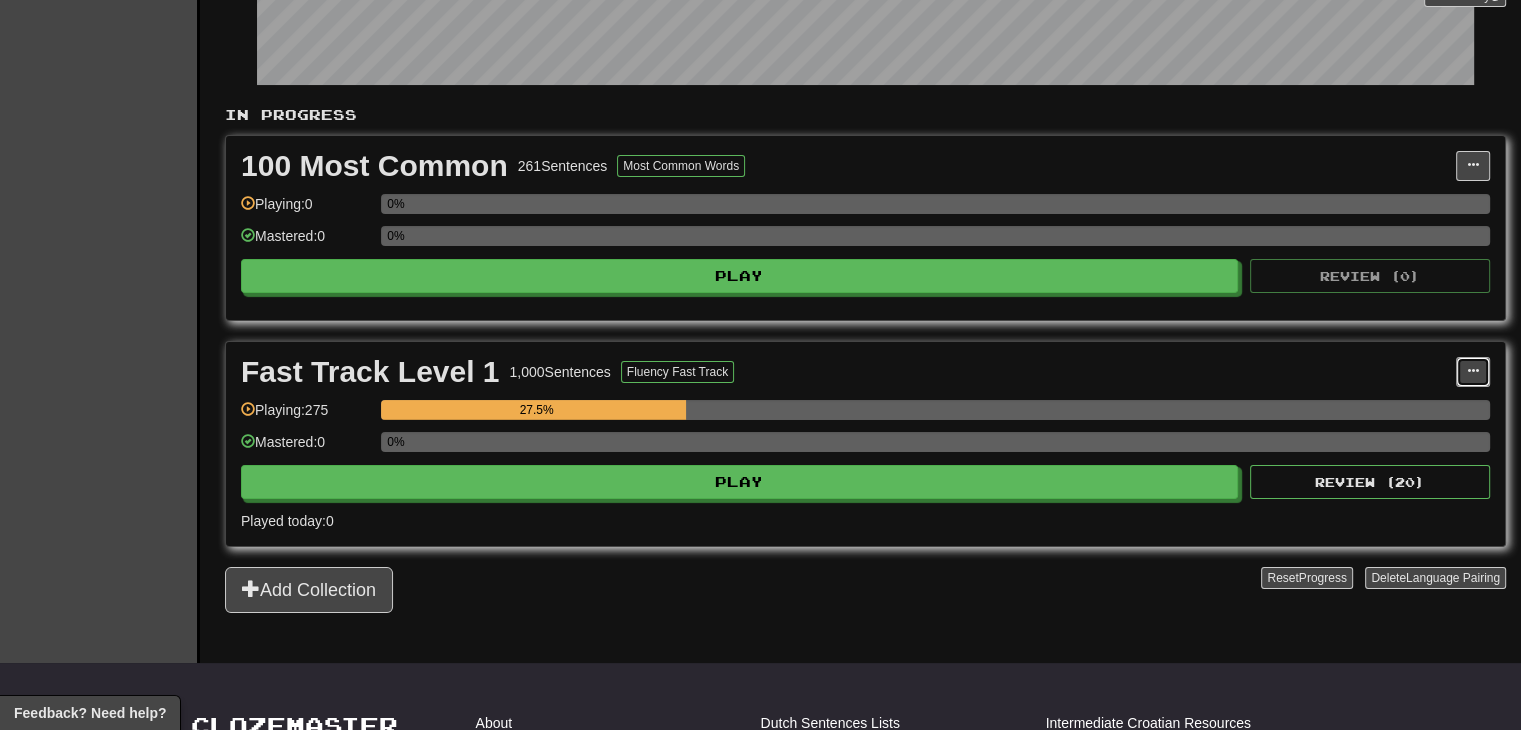 click at bounding box center [1473, 372] 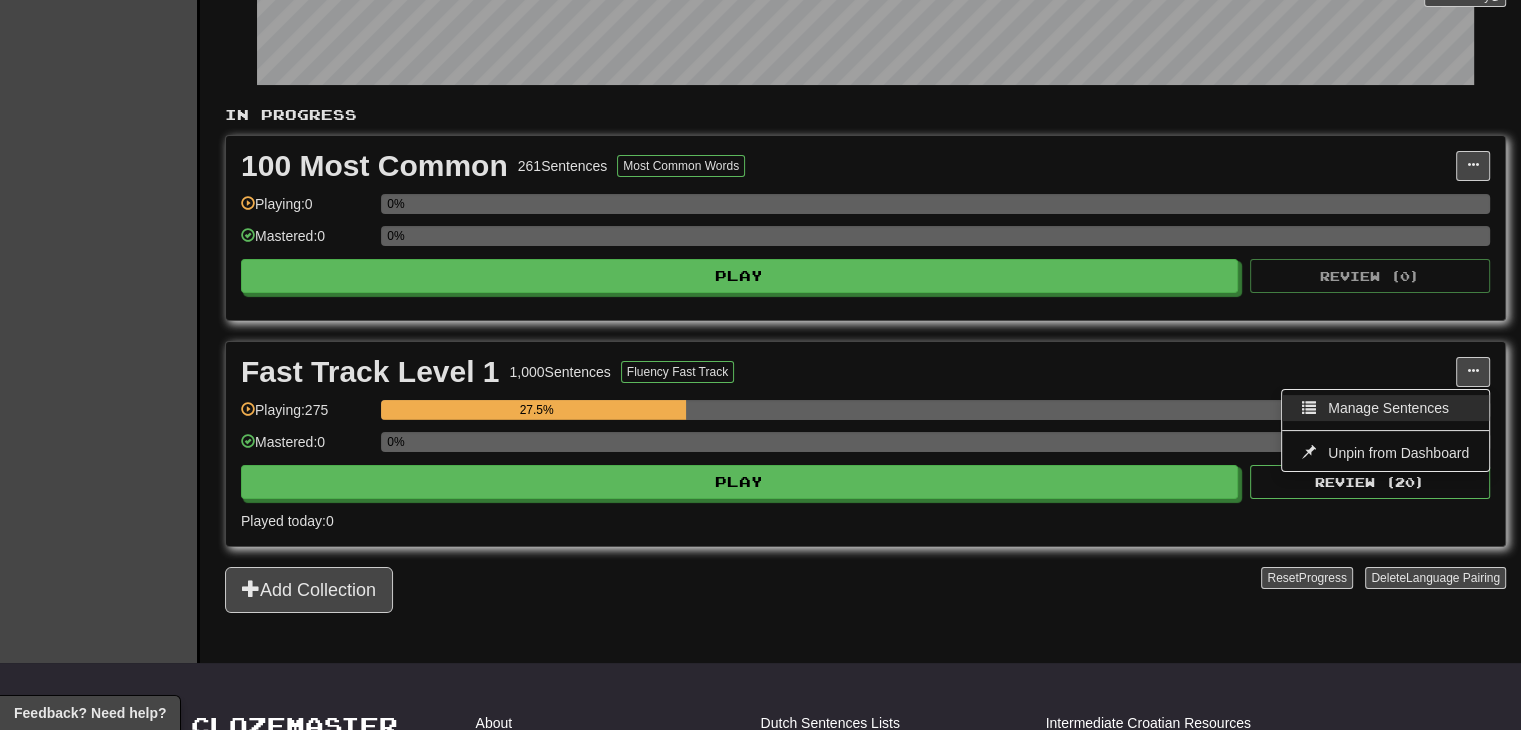 click on "Manage Sentences" at bounding box center [1388, 408] 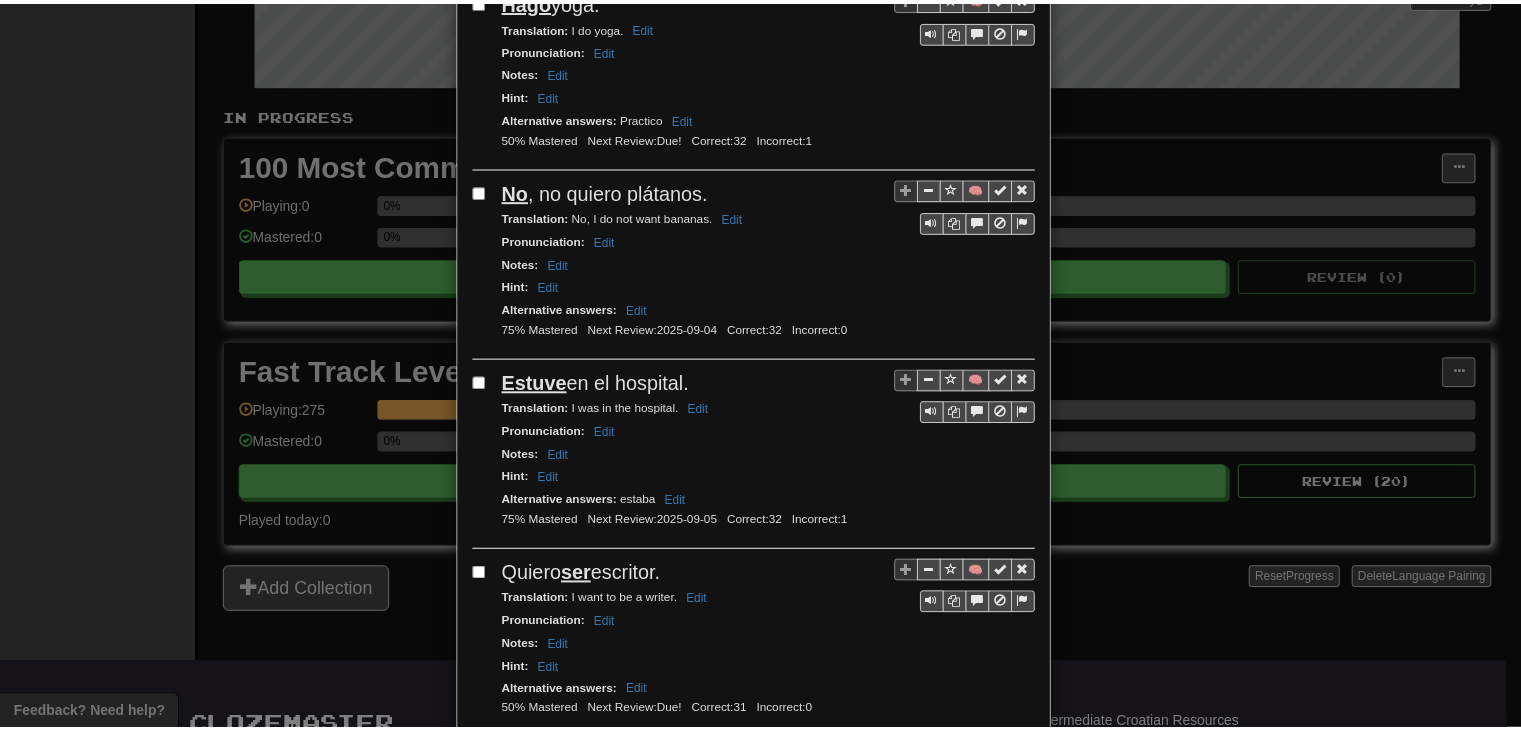 scroll, scrollTop: 3469, scrollLeft: 0, axis: vertical 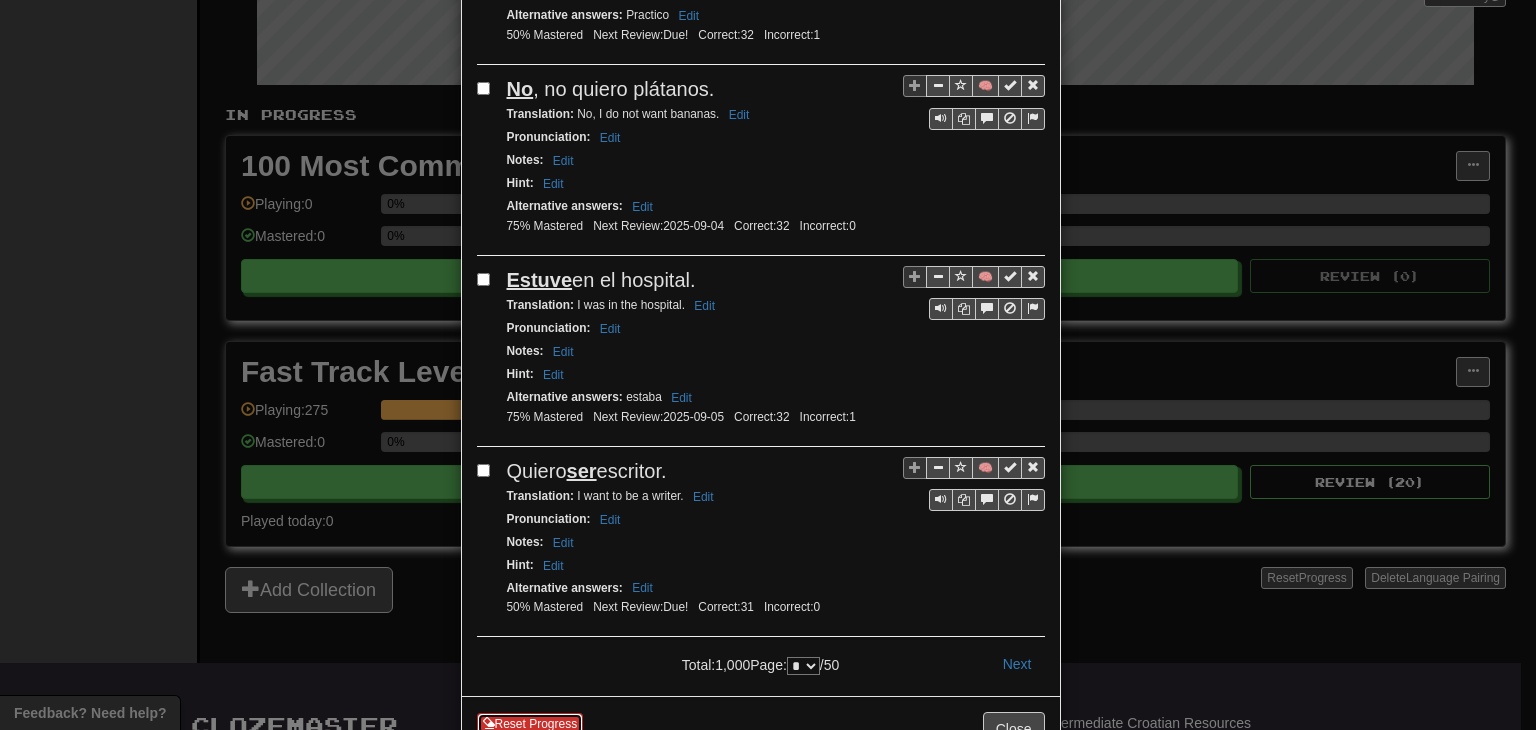 click on "Reset Progress" at bounding box center (530, 724) 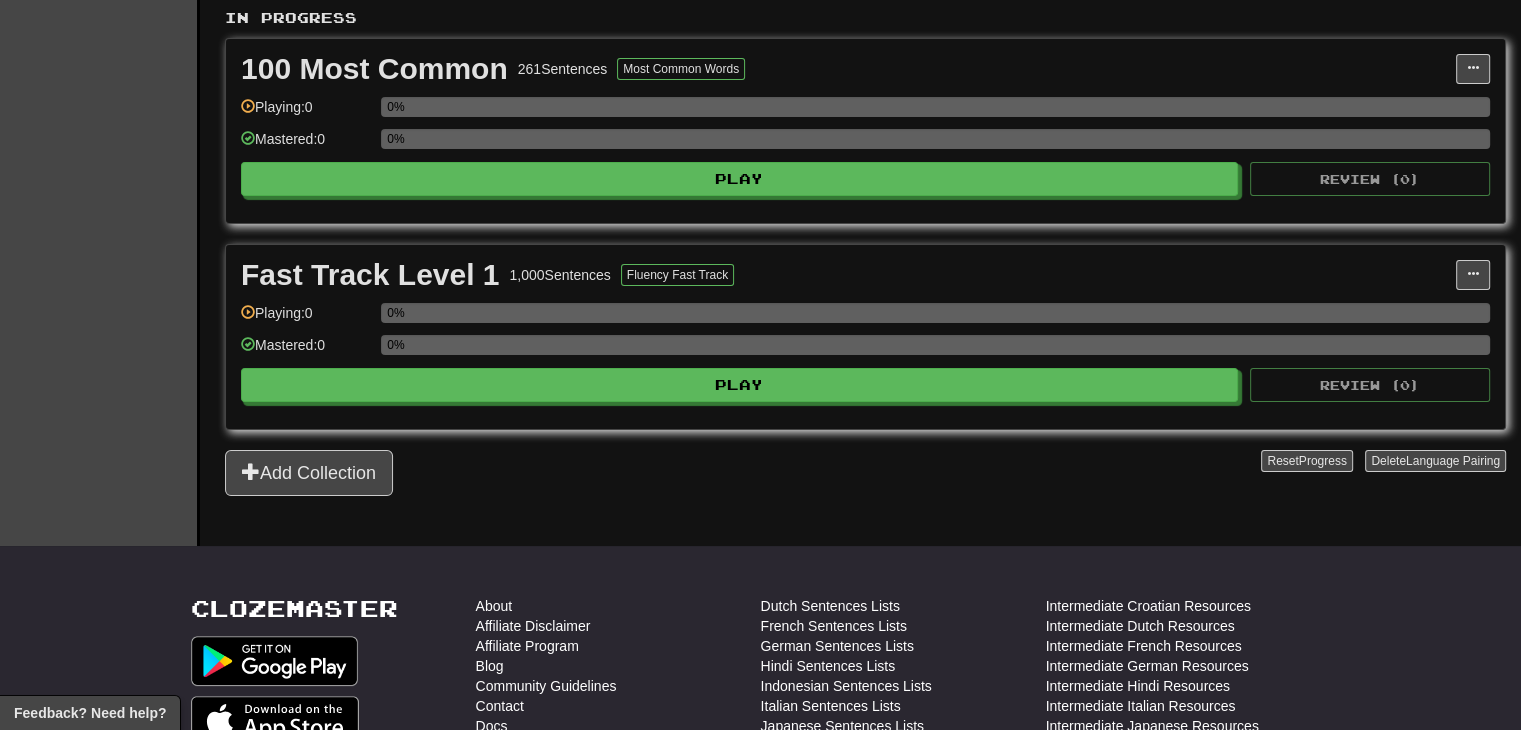 scroll, scrollTop: 427, scrollLeft: 0, axis: vertical 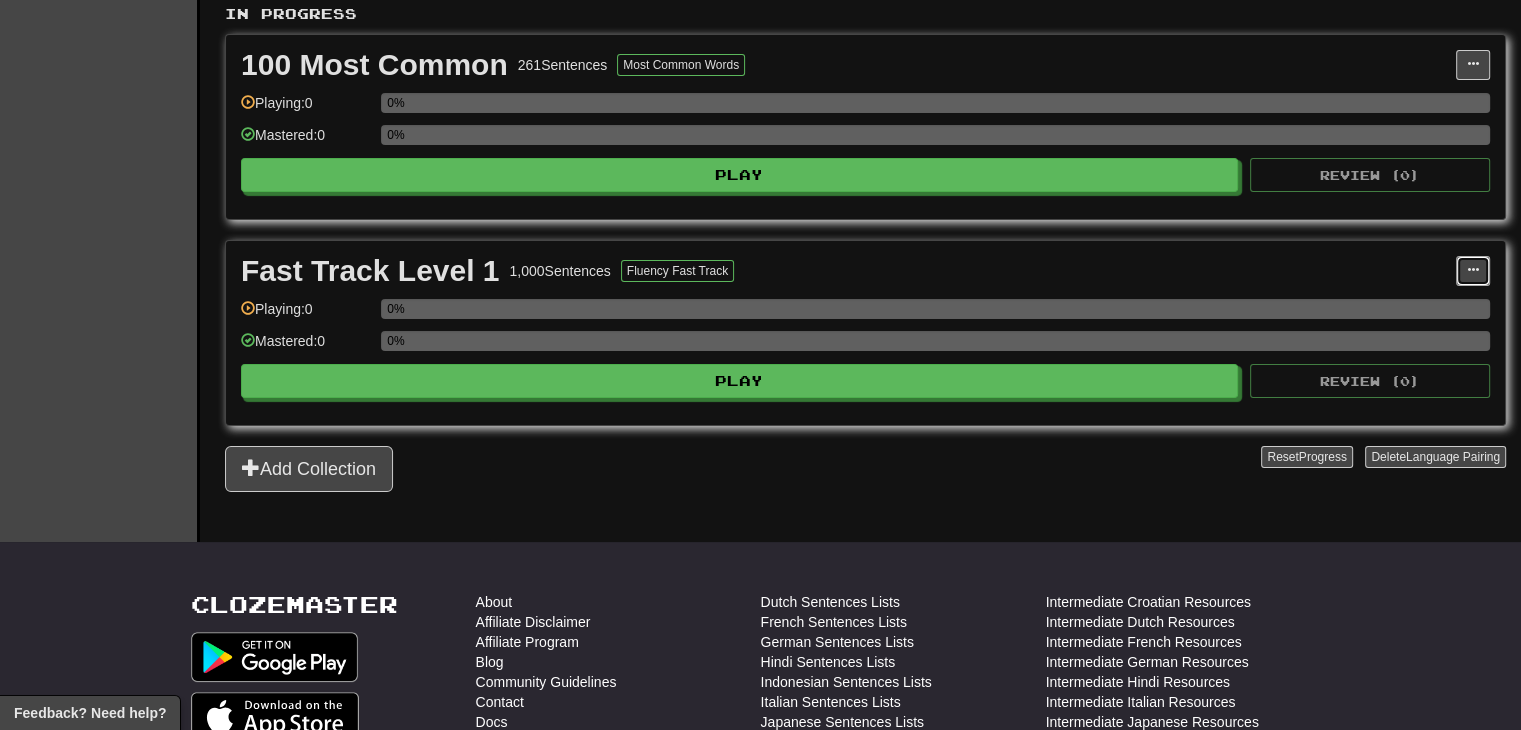 click at bounding box center [1473, 271] 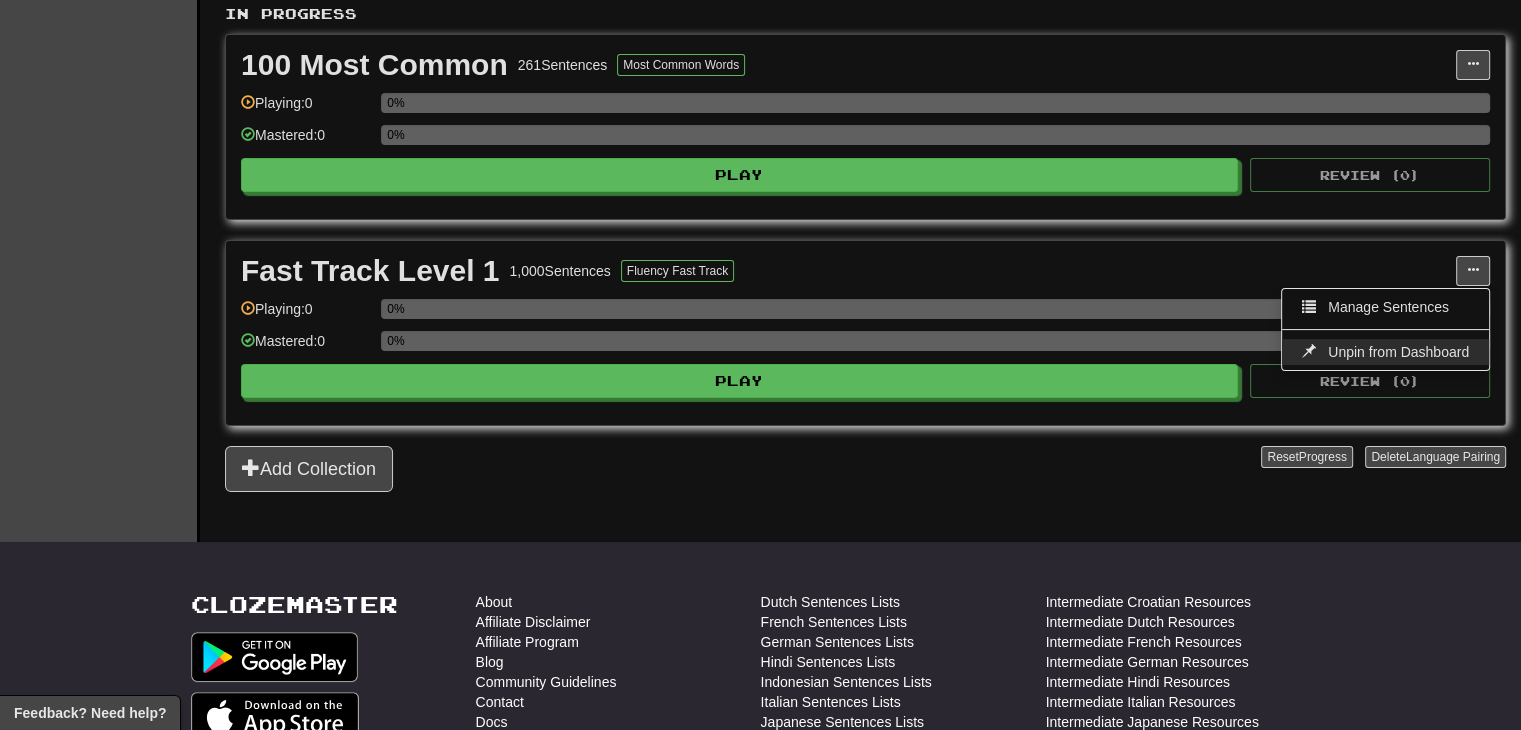 click on "Unpin from Dashboard" at bounding box center (1398, 352) 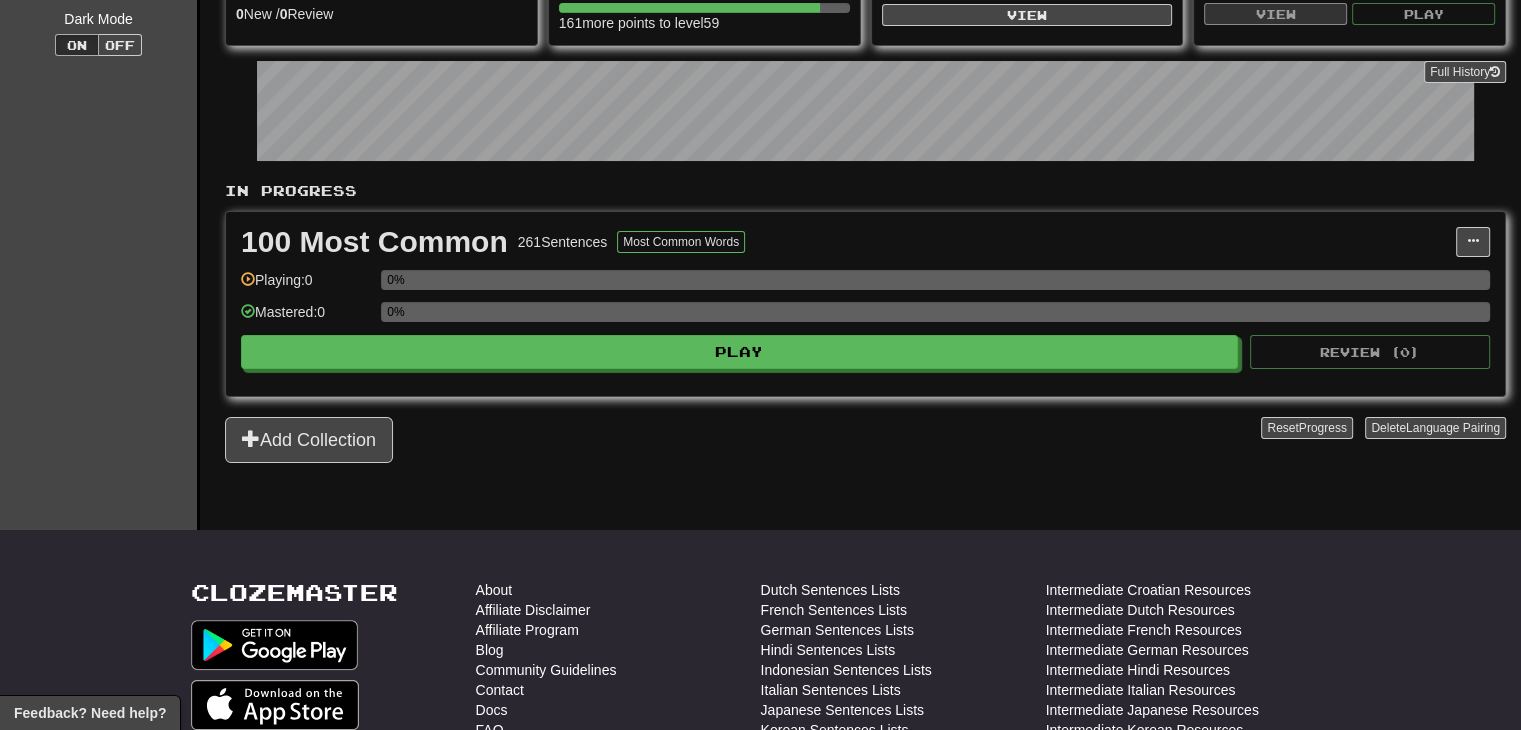 scroll, scrollTop: 247, scrollLeft: 0, axis: vertical 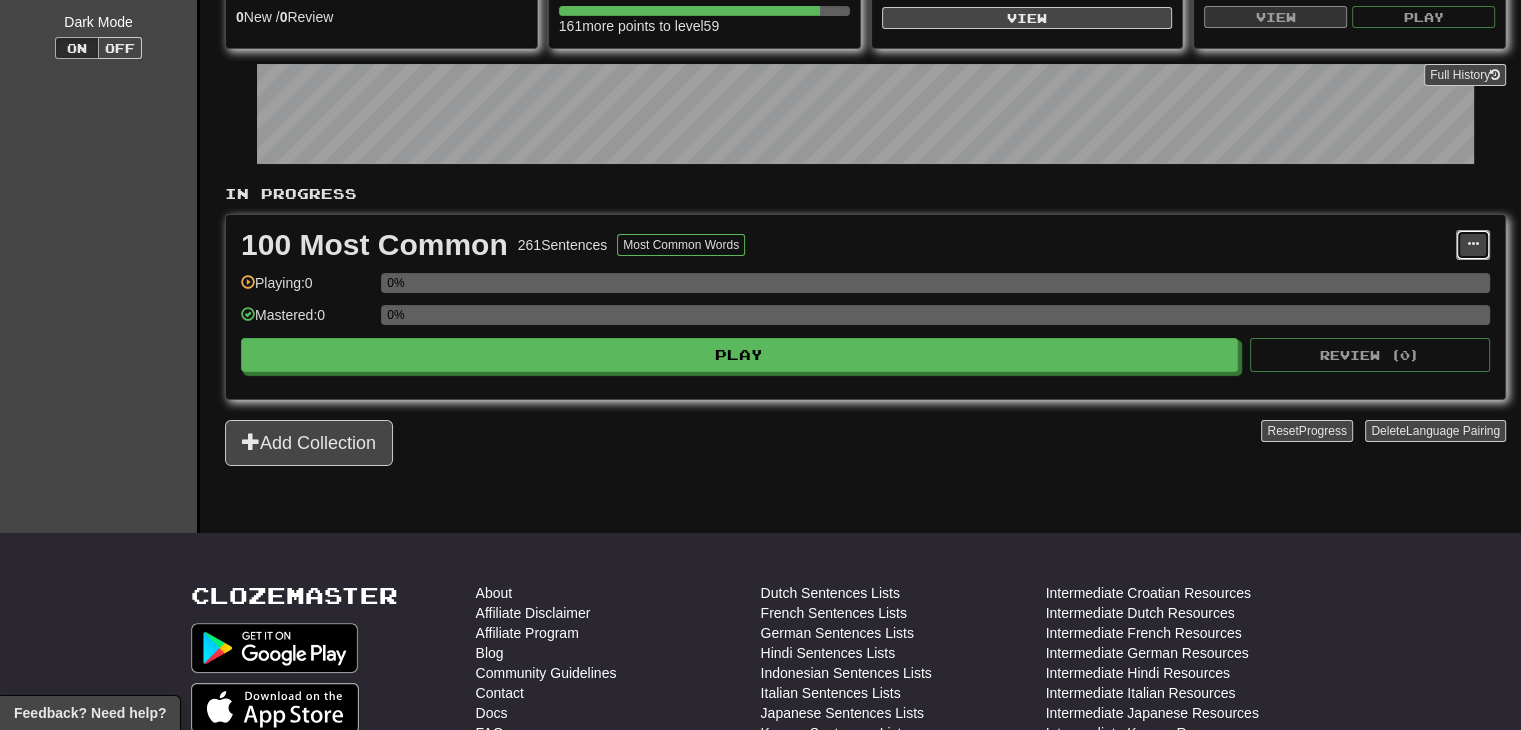click at bounding box center [1473, 245] 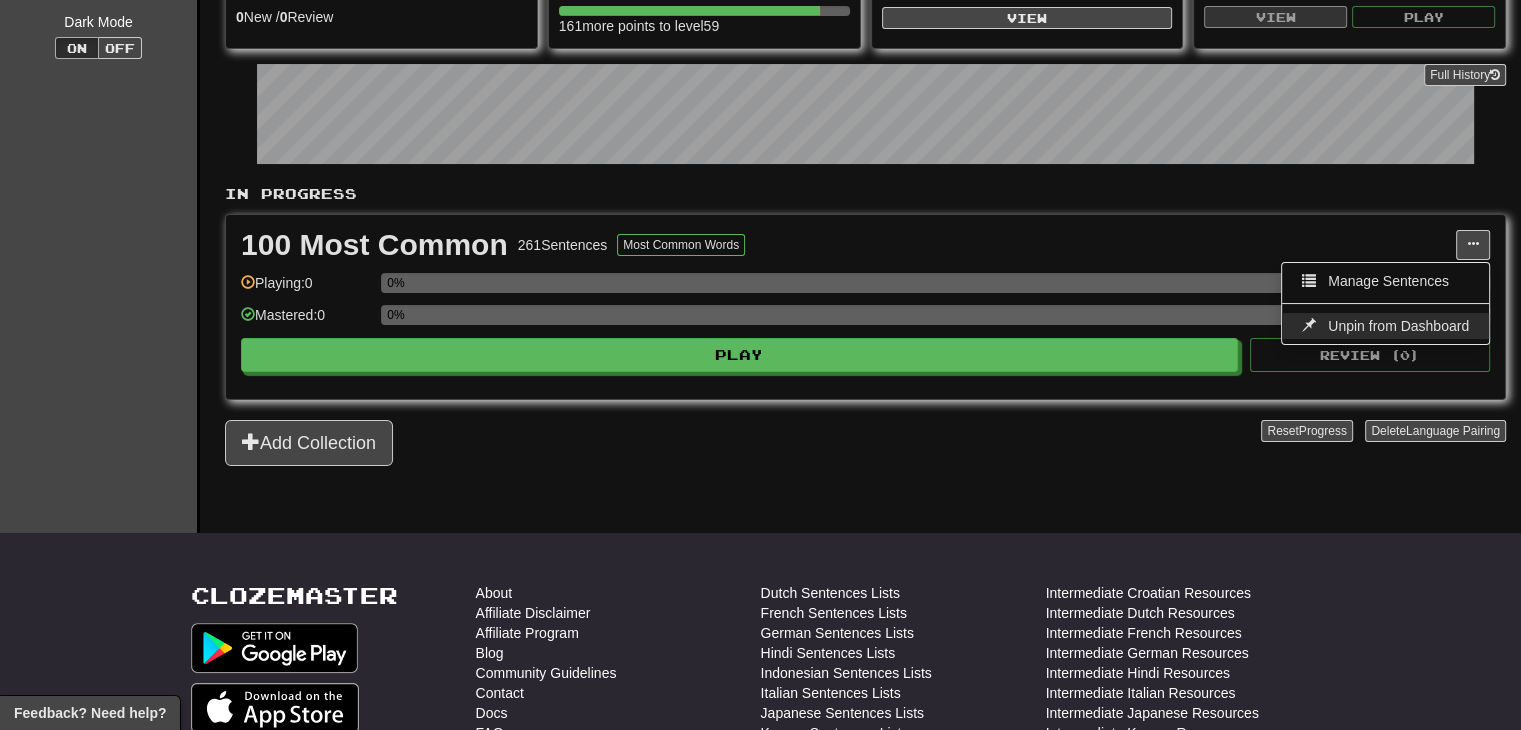 click on "Unpin from Dashboard" at bounding box center (1398, 326) 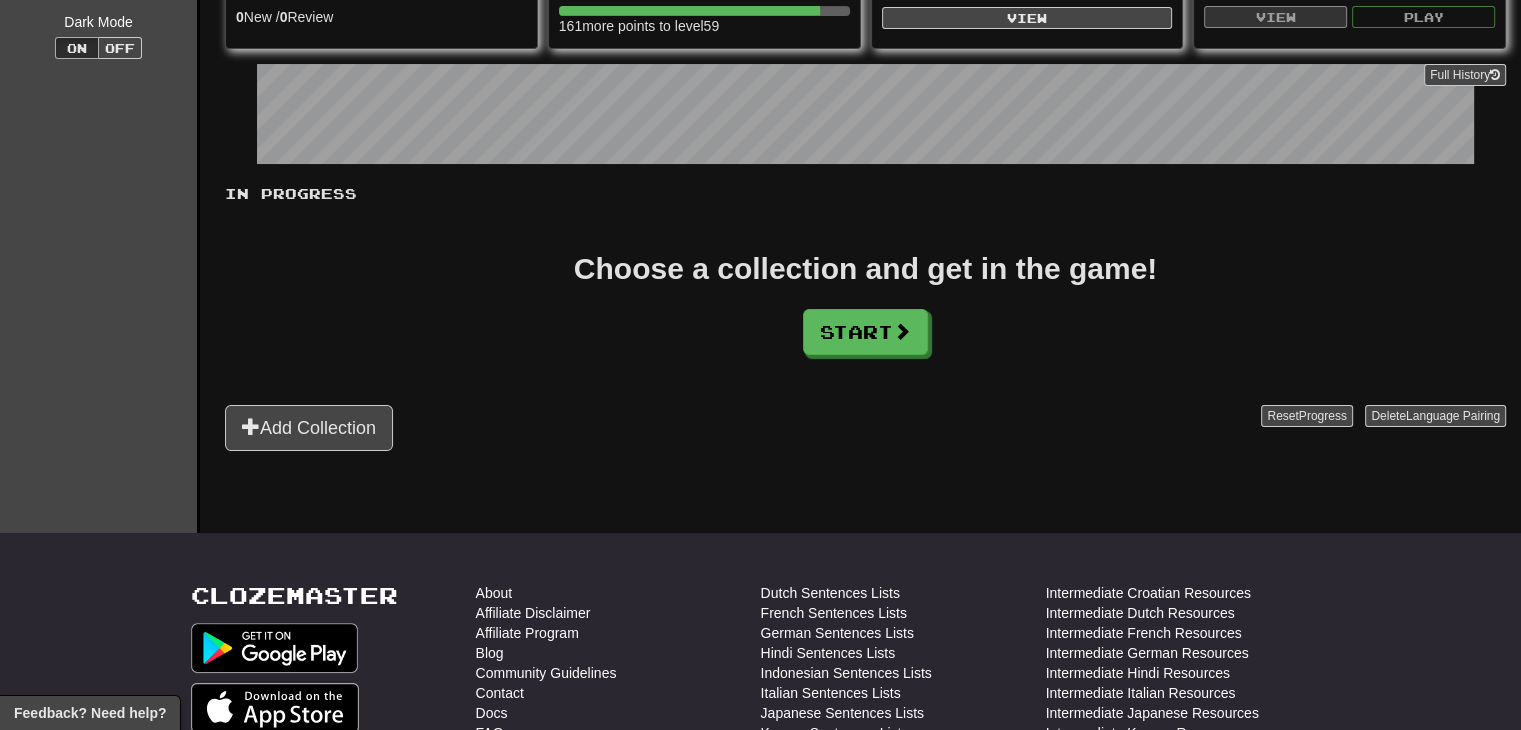 scroll, scrollTop: 0, scrollLeft: 0, axis: both 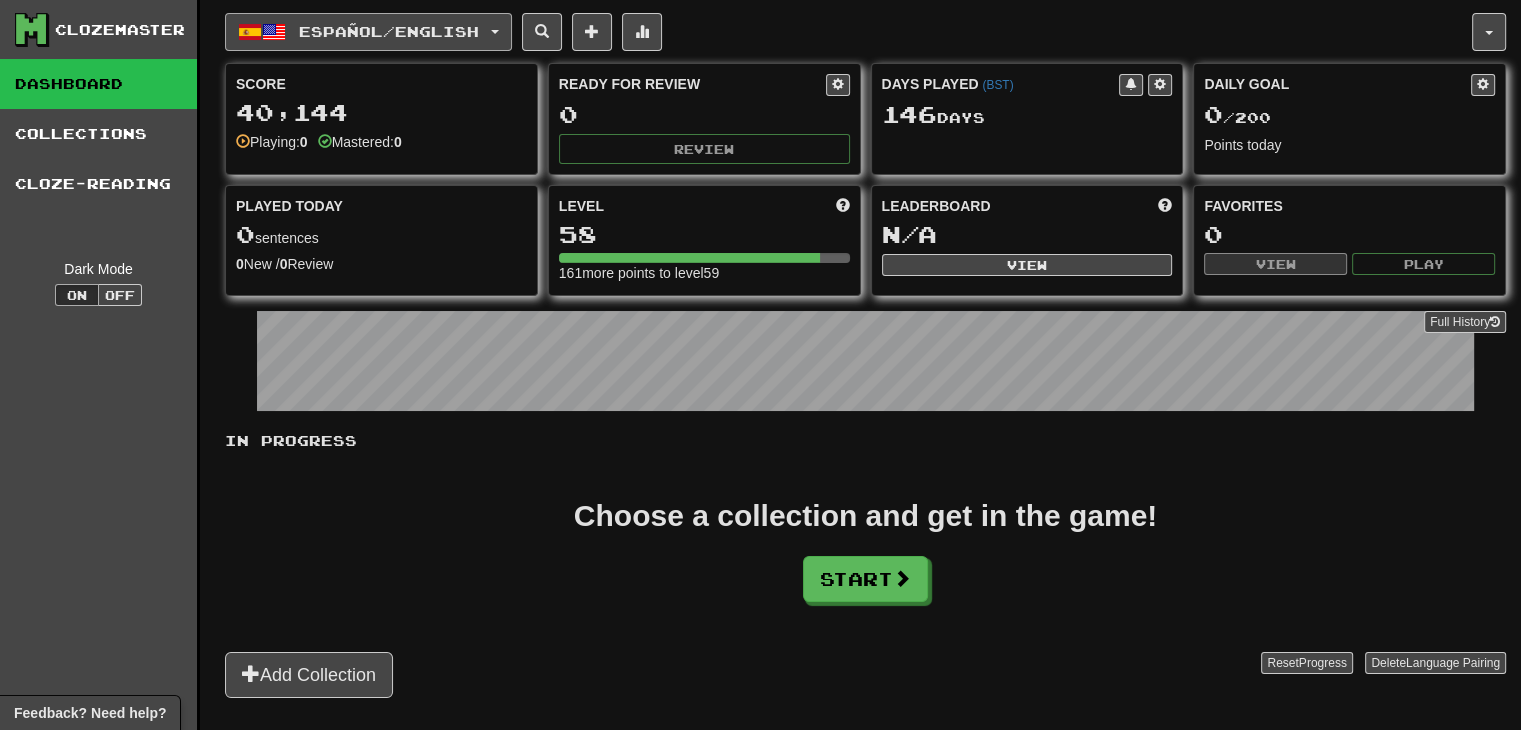 click on "Español  /  English" at bounding box center (368, 32) 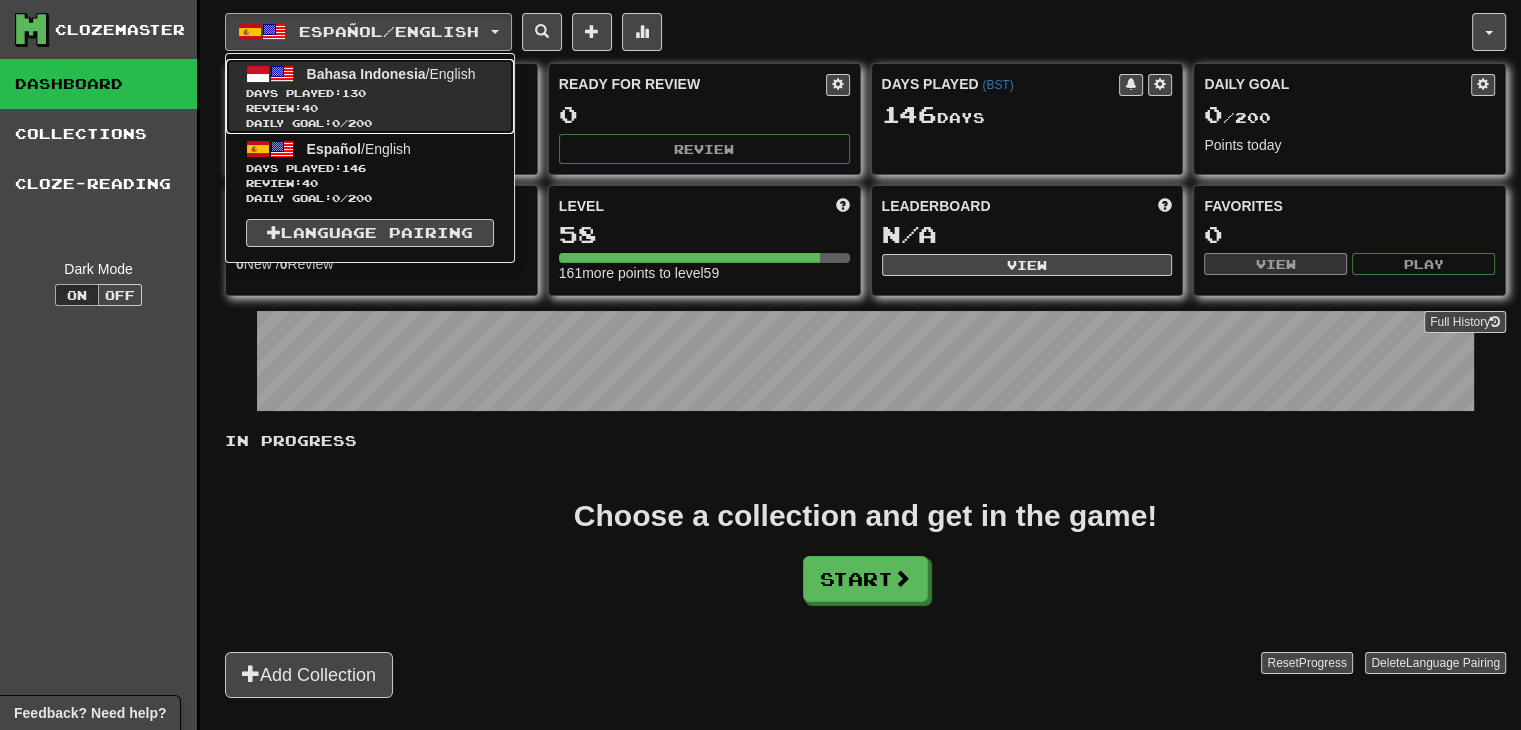 click on "Days Played:  130" at bounding box center (370, 93) 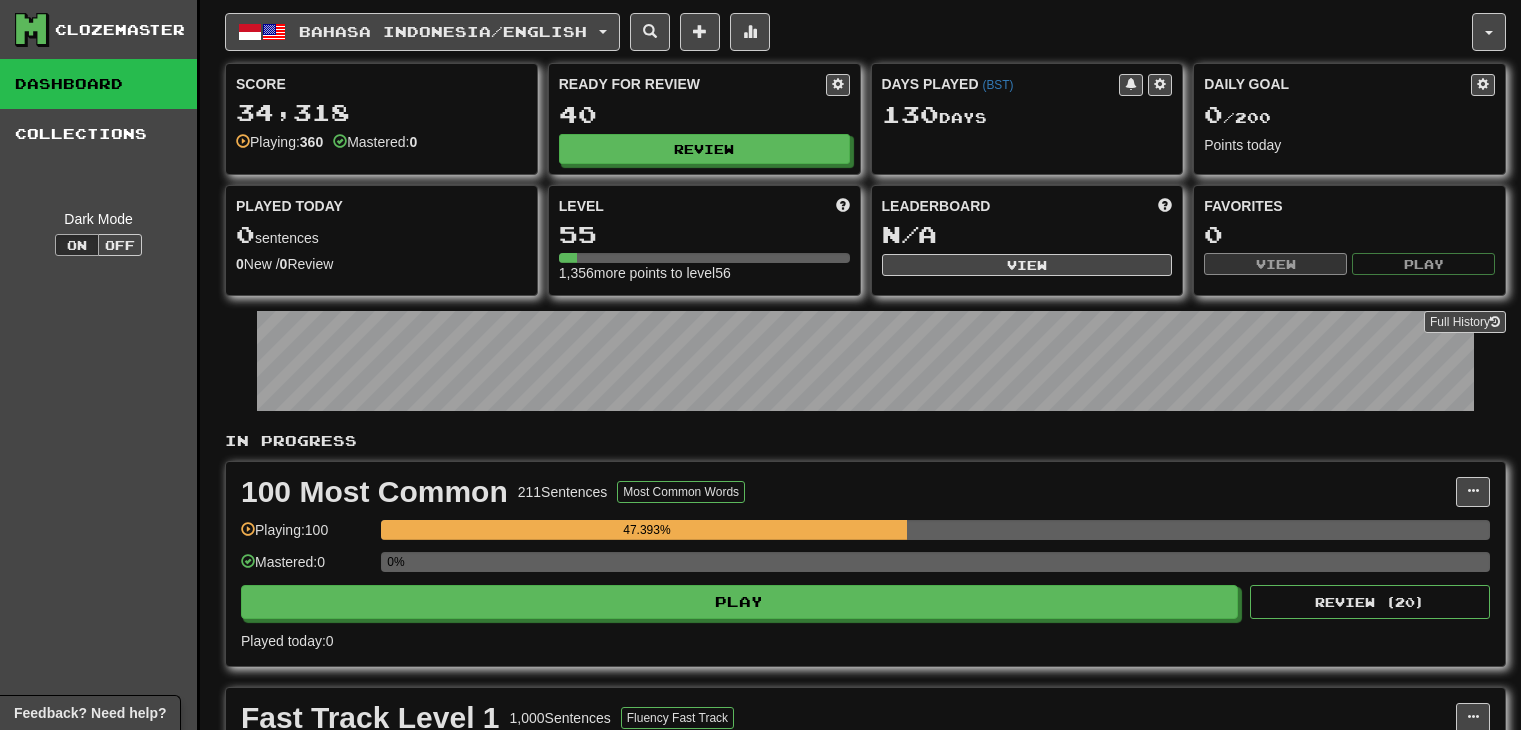 scroll, scrollTop: 0, scrollLeft: 0, axis: both 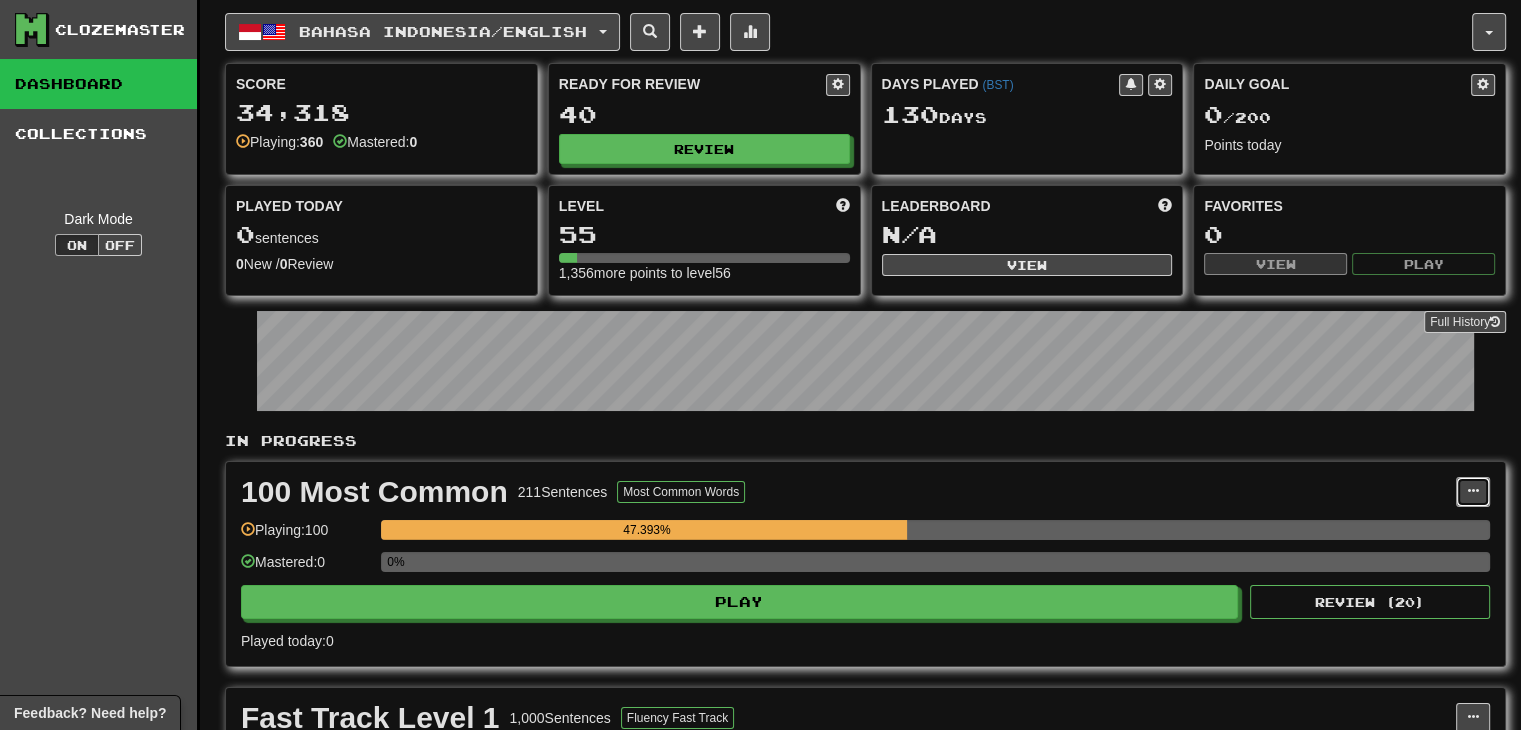 click at bounding box center (1473, 491) 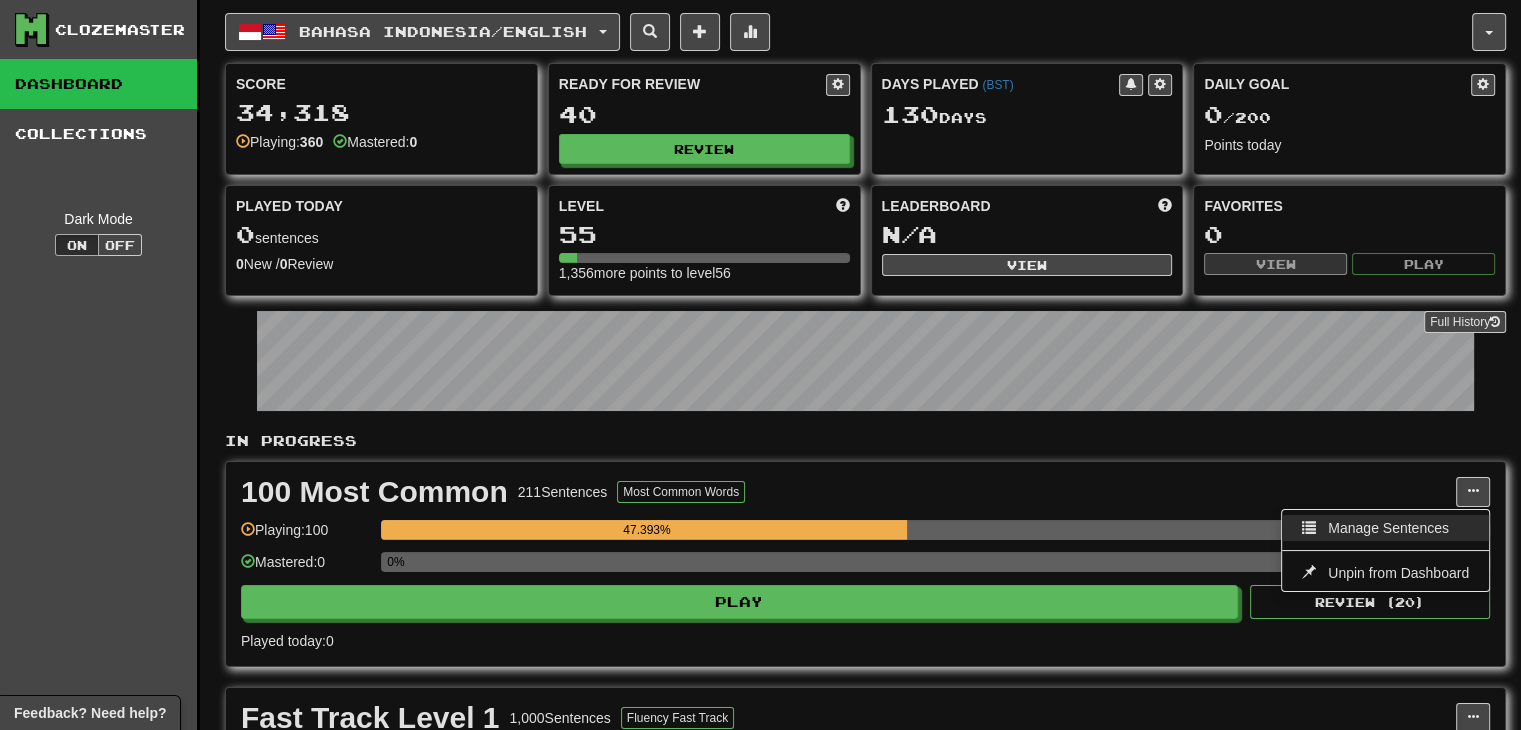 click on "Manage Sentences" at bounding box center (1388, 528) 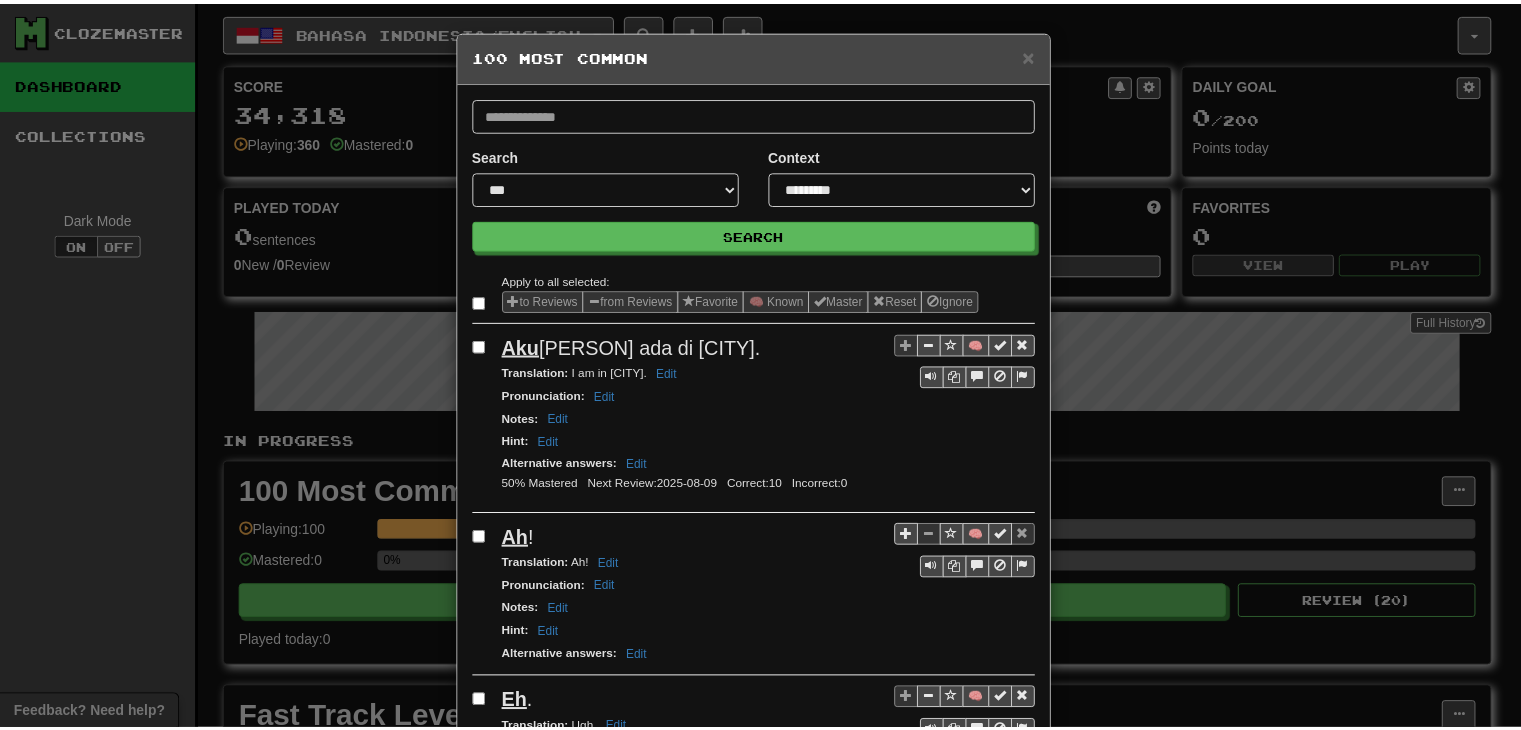 scroll, scrollTop: 3192, scrollLeft: 0, axis: vertical 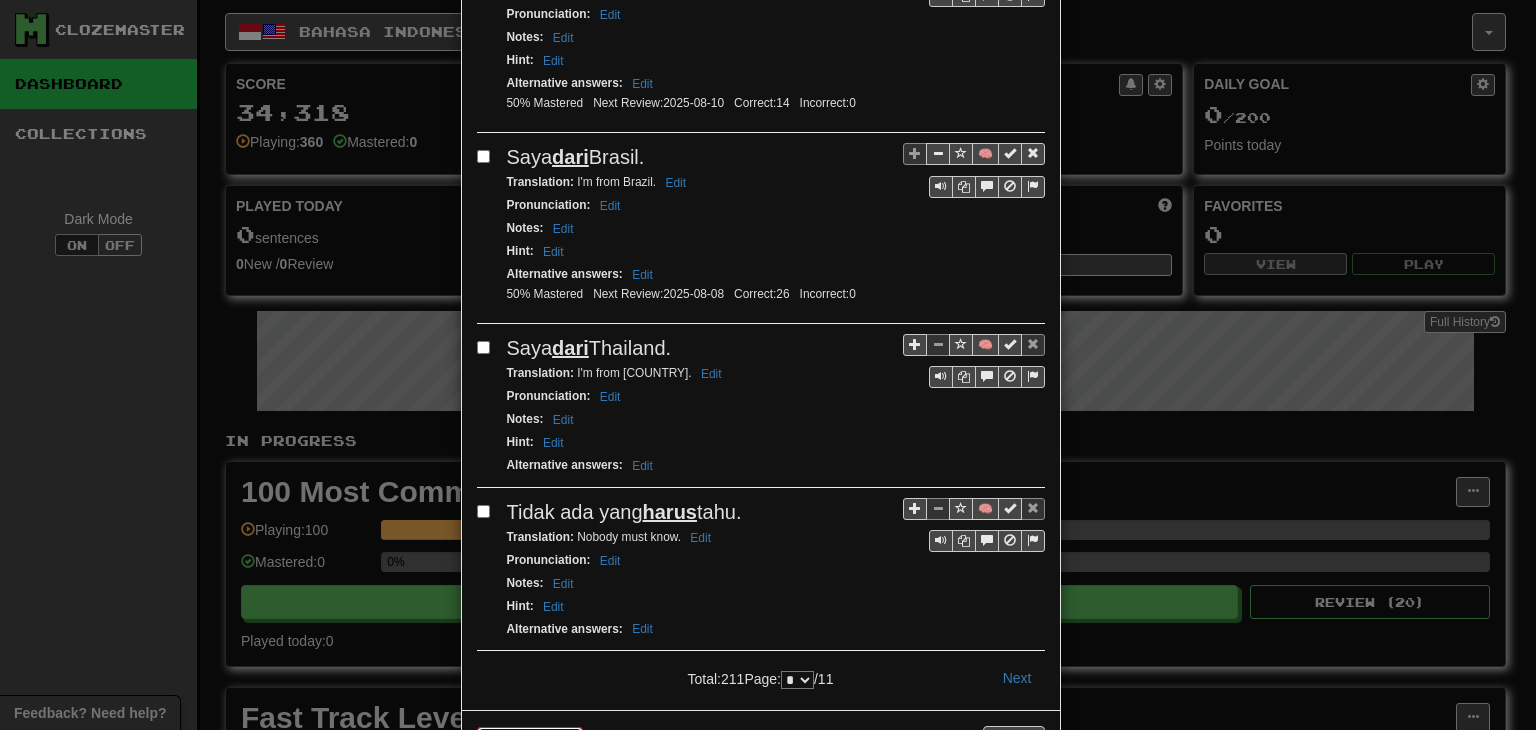 click on "Reset Progress" at bounding box center (530, 738) 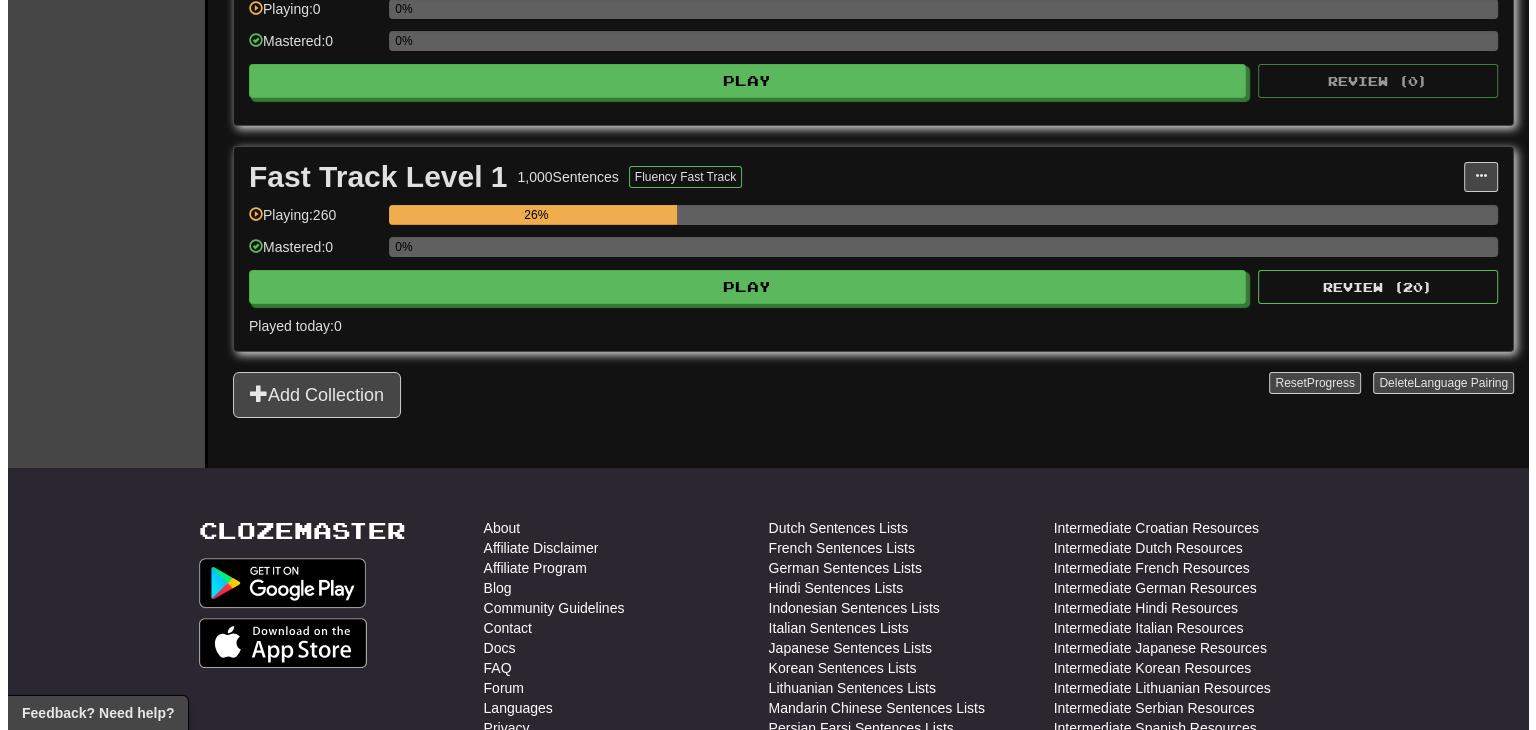 scroll, scrollTop: 516, scrollLeft: 0, axis: vertical 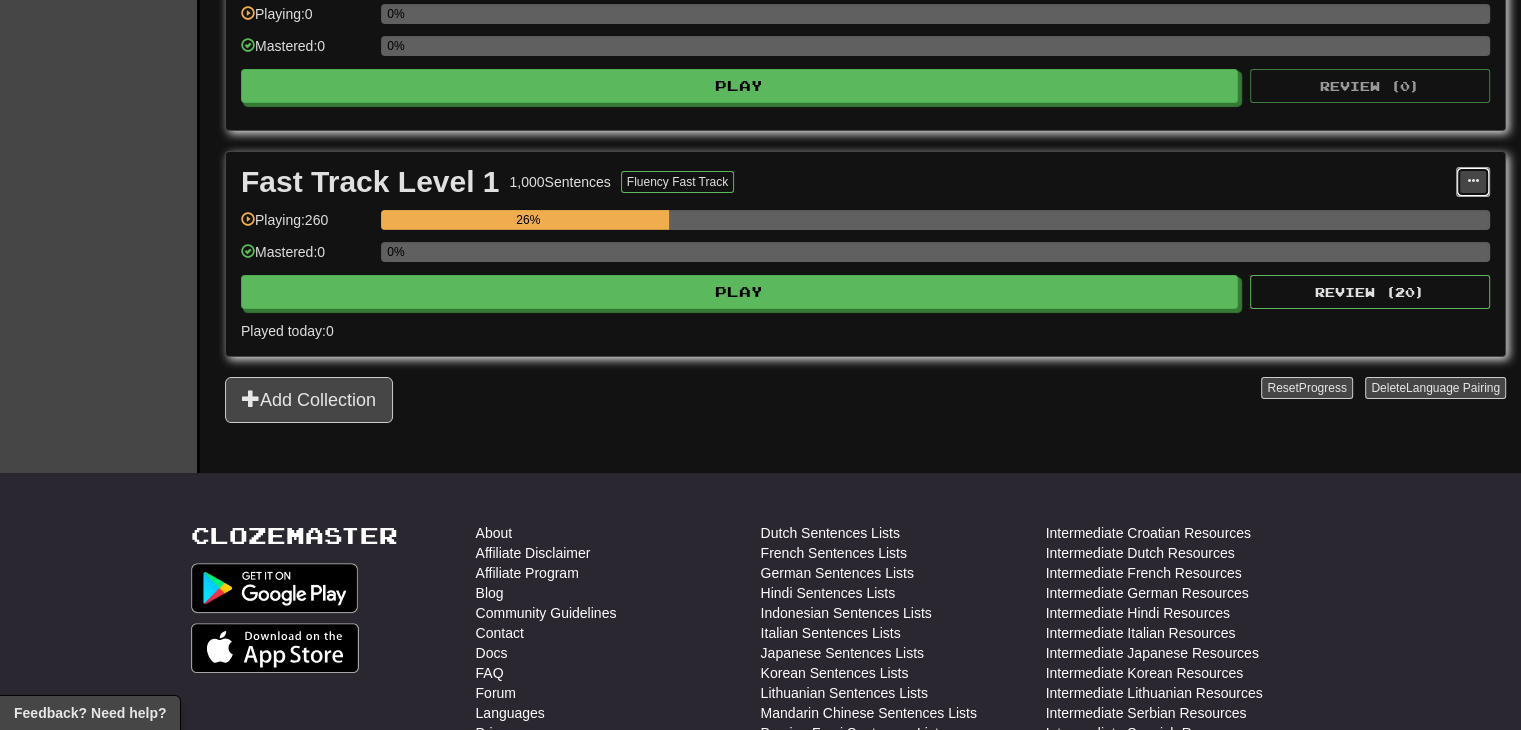 click at bounding box center [1473, 182] 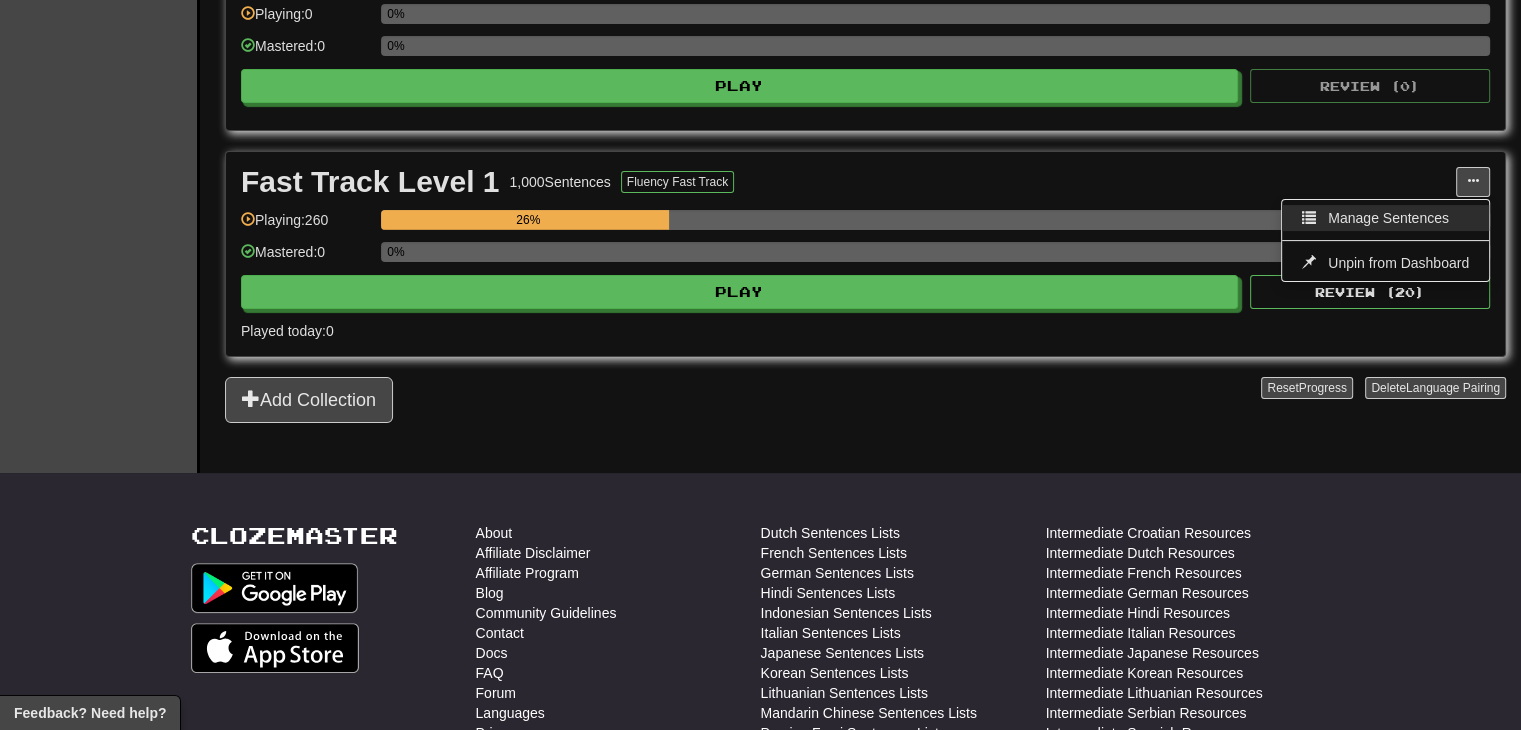 click on "Manage Sentences" at bounding box center [1388, 218] 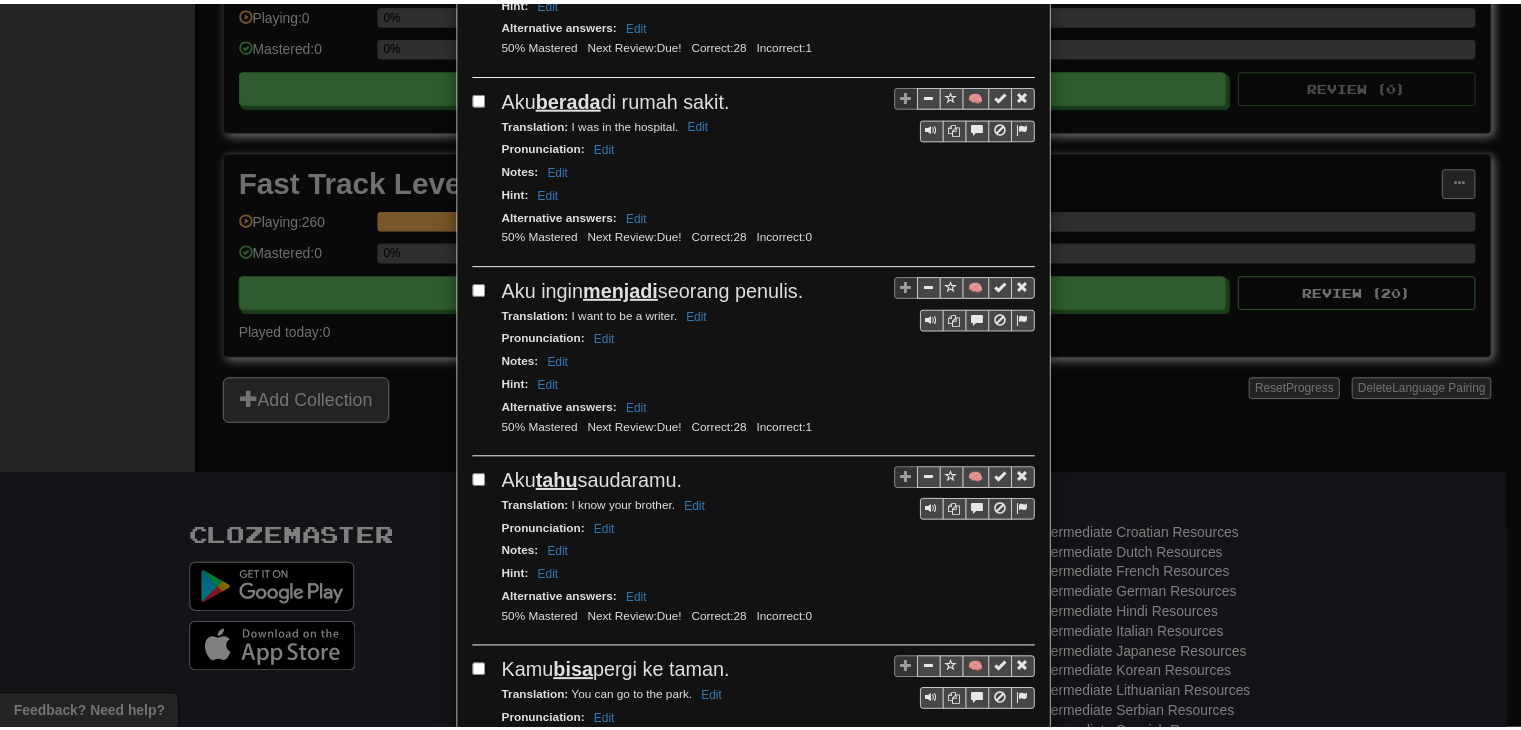 scroll, scrollTop: 3504, scrollLeft: 0, axis: vertical 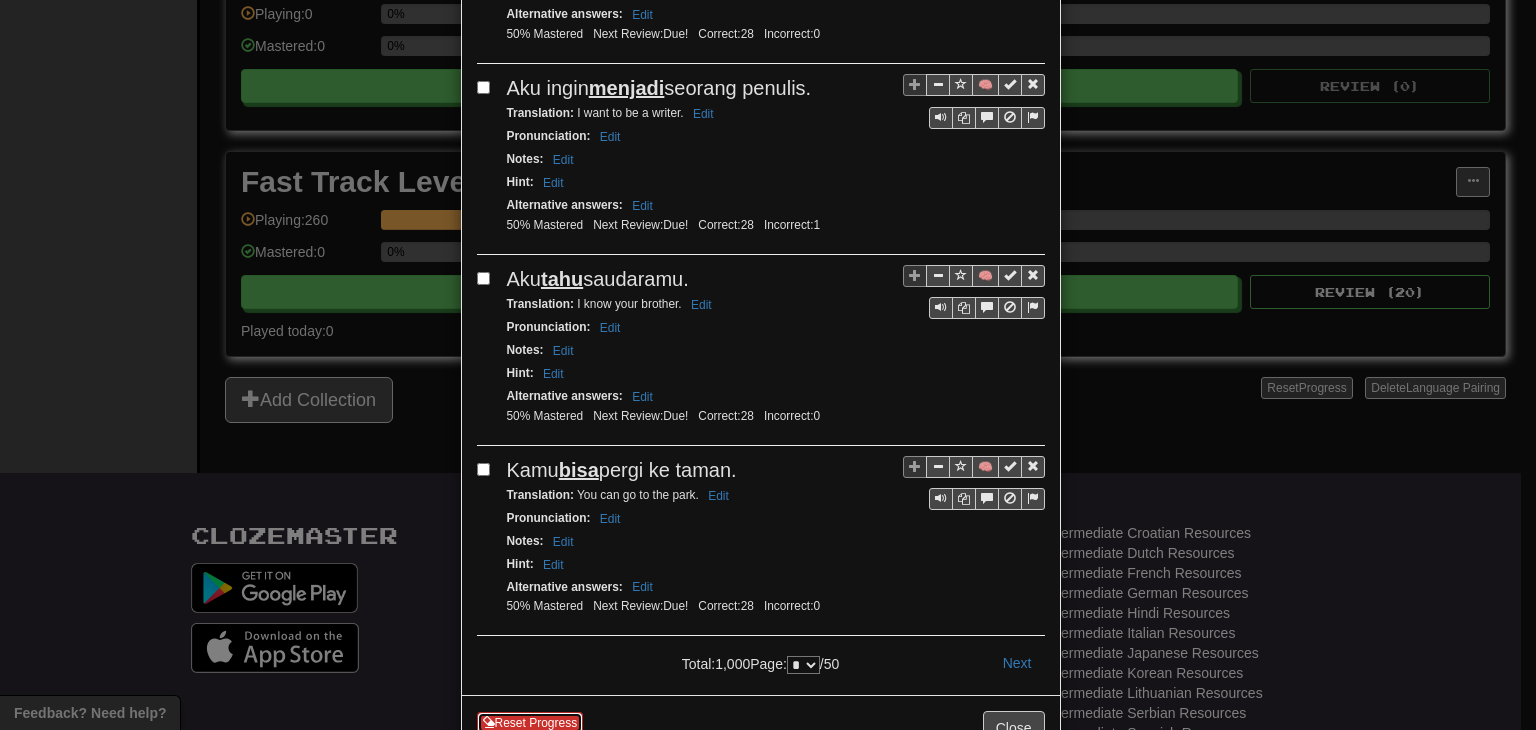 click on "Reset Progress" at bounding box center (530, 723) 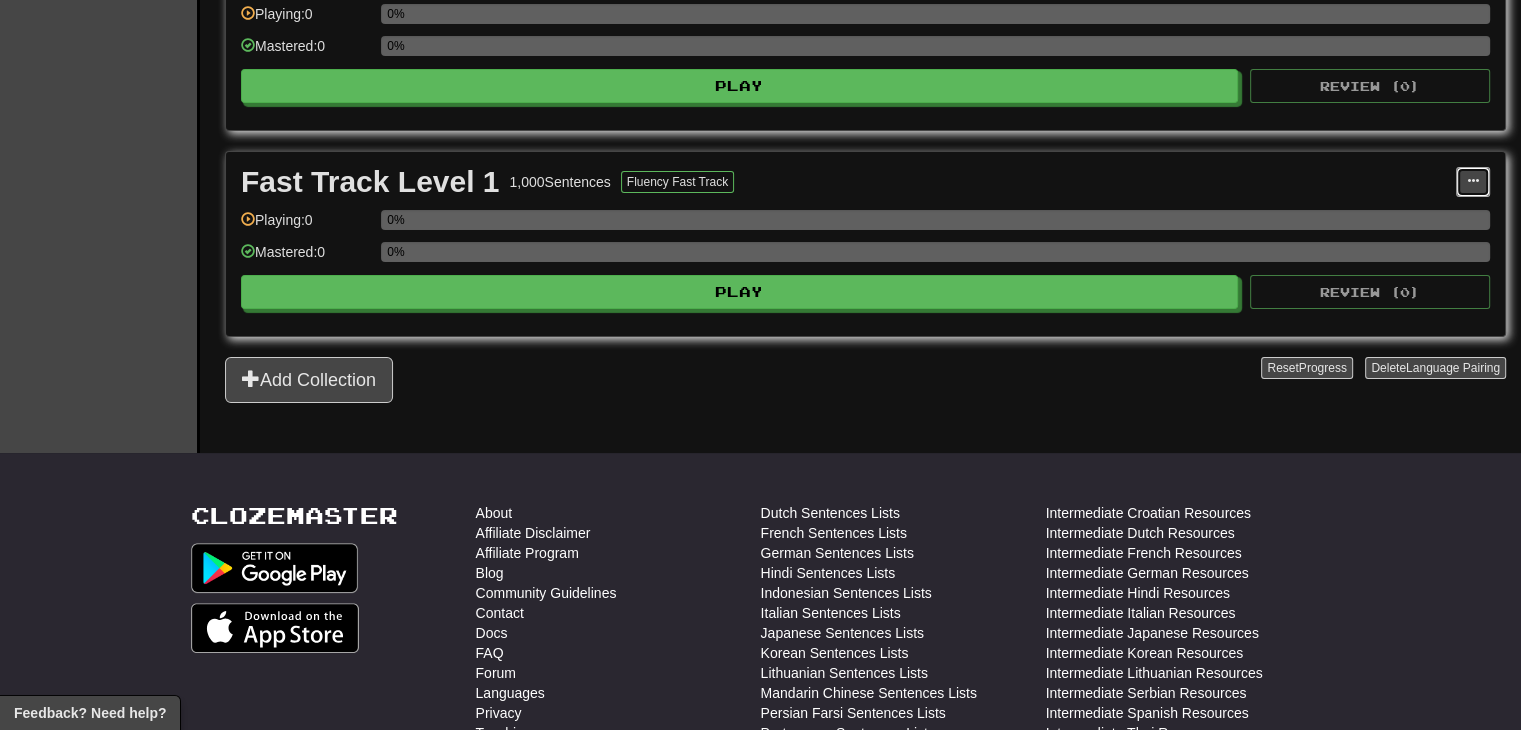 click at bounding box center (1473, 181) 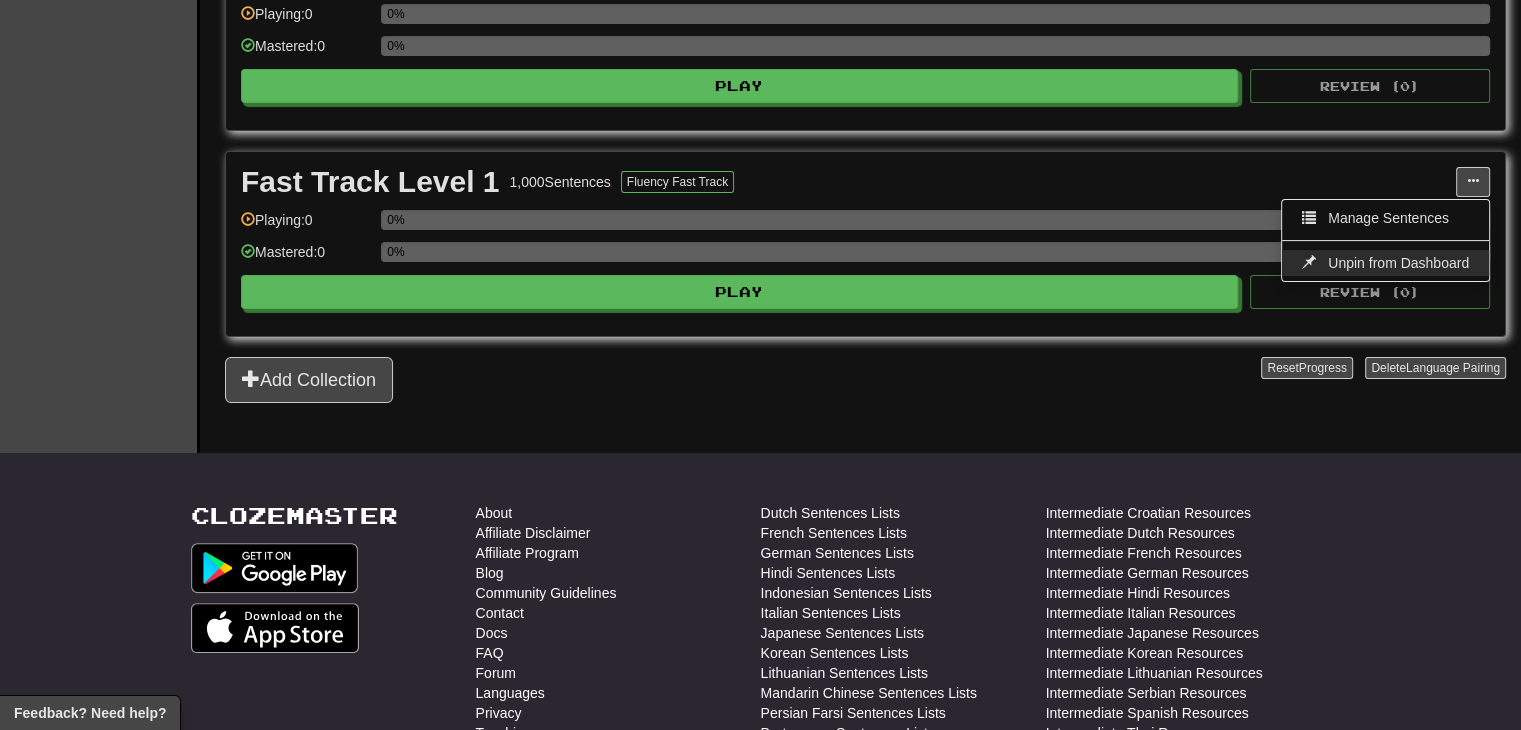 click on "Unpin from Dashboard" at bounding box center (1398, 263) 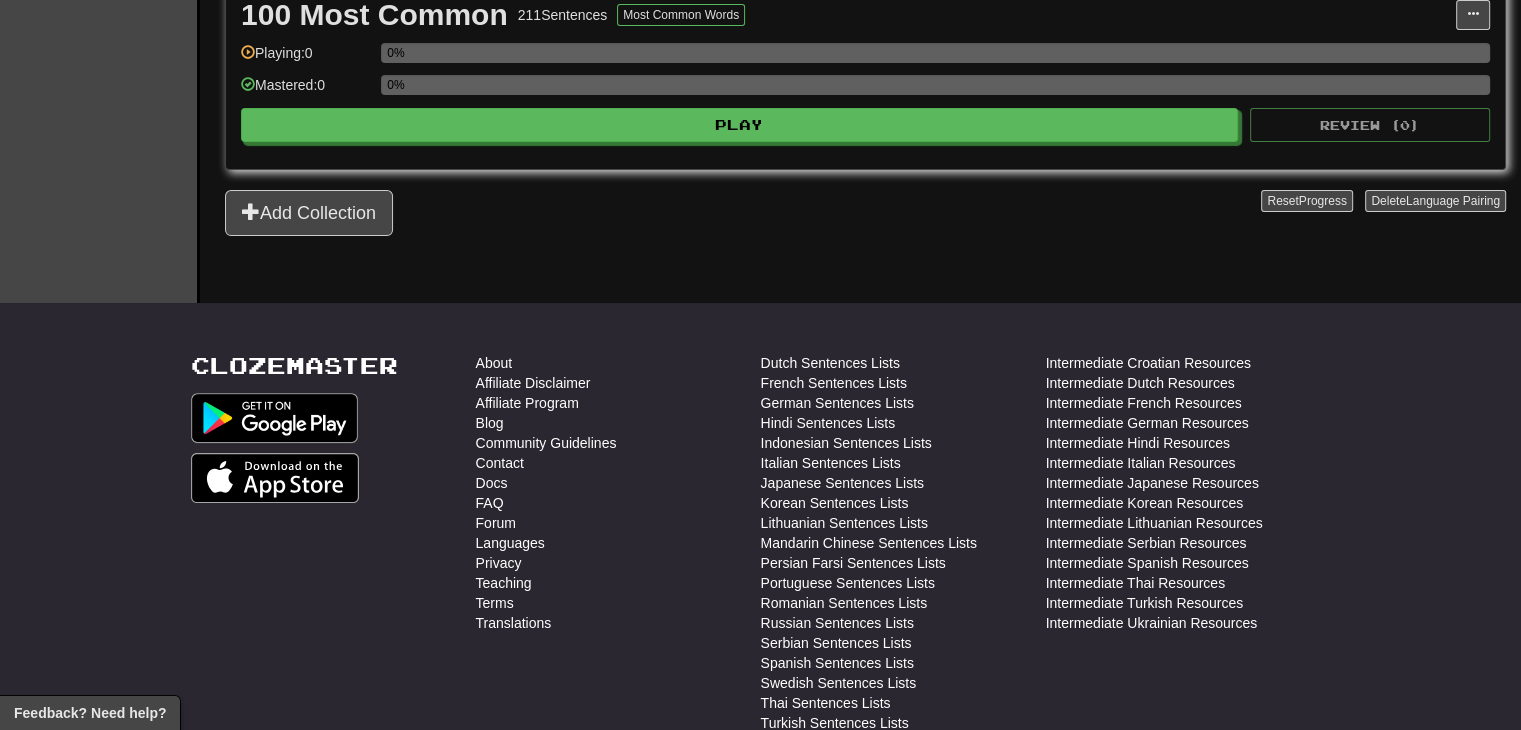 scroll, scrollTop: 244, scrollLeft: 0, axis: vertical 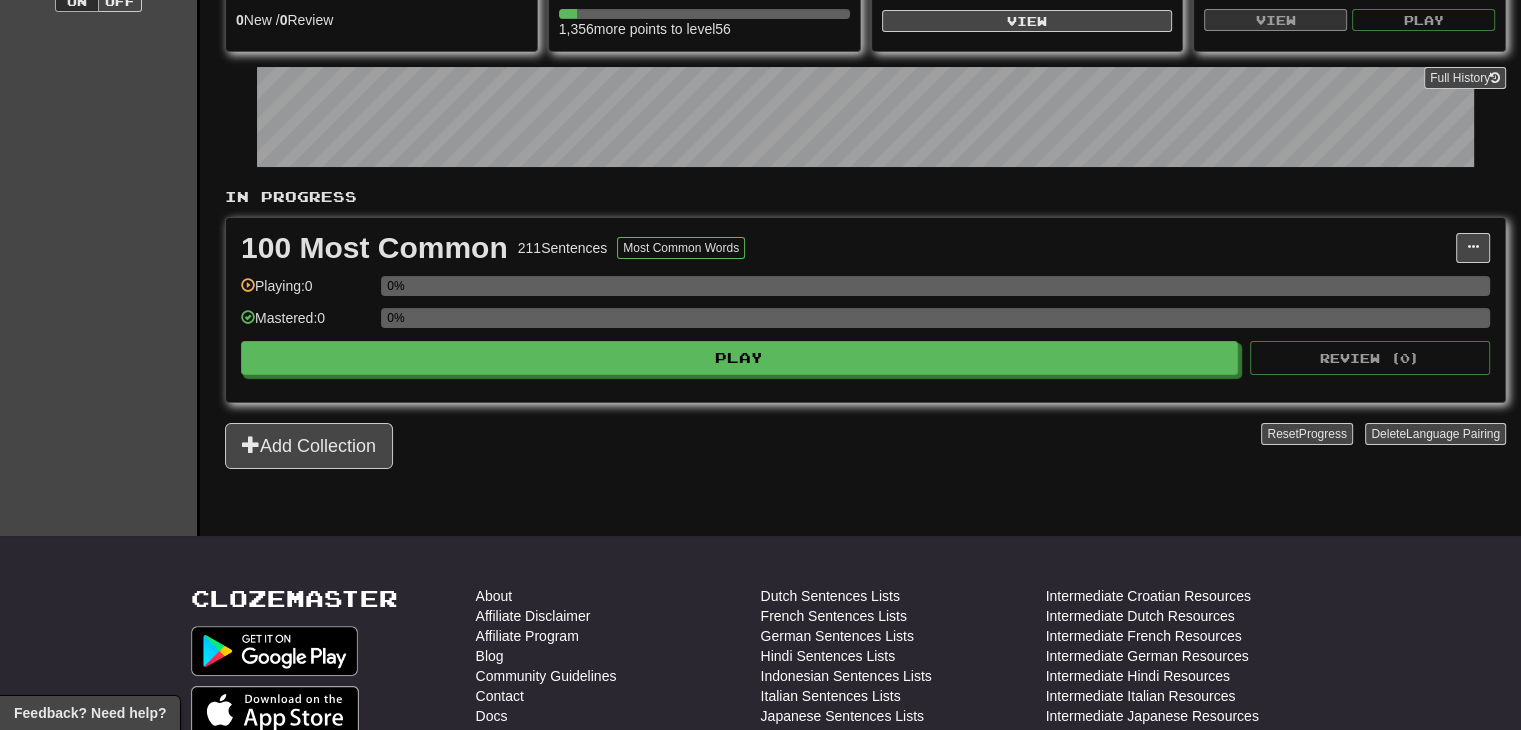 click 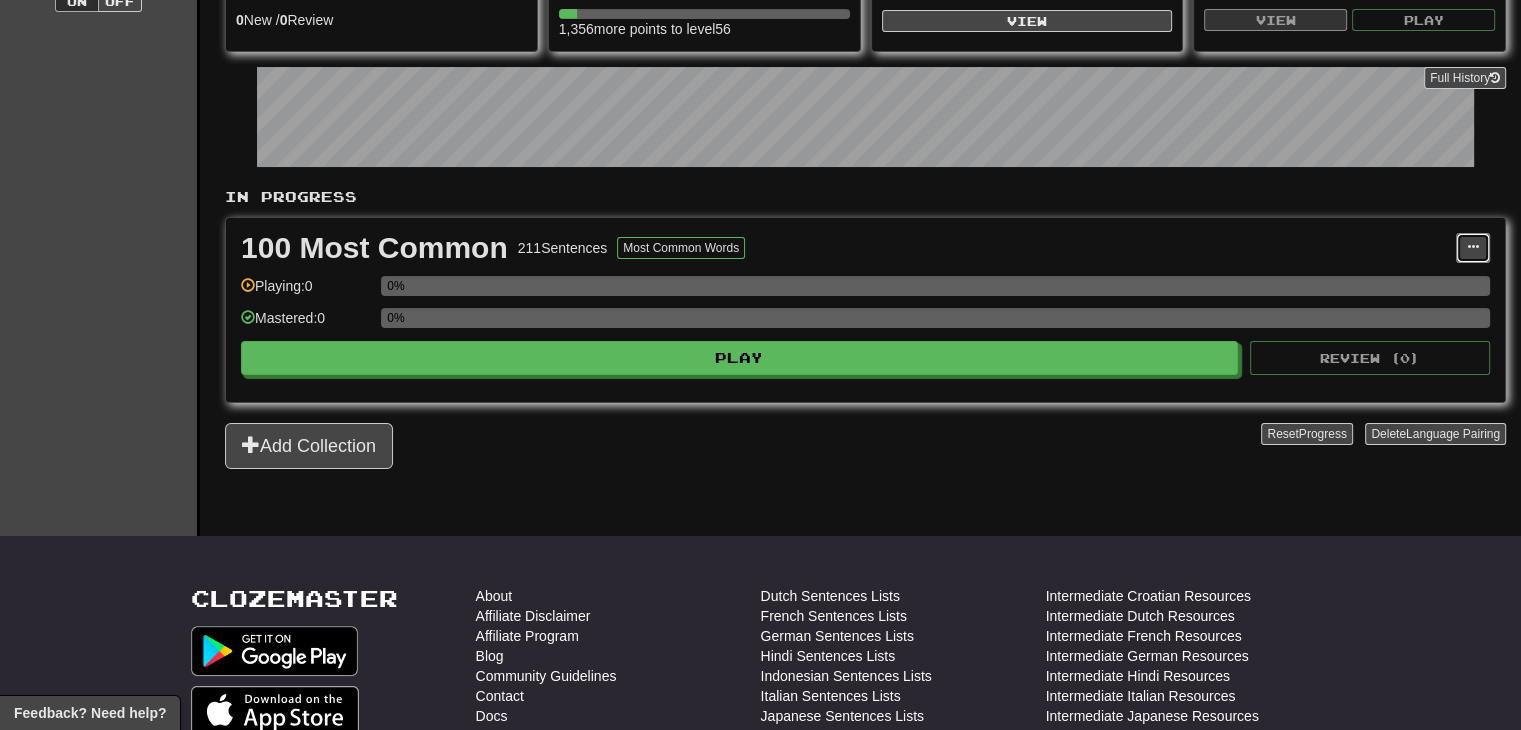 click at bounding box center (1473, 248) 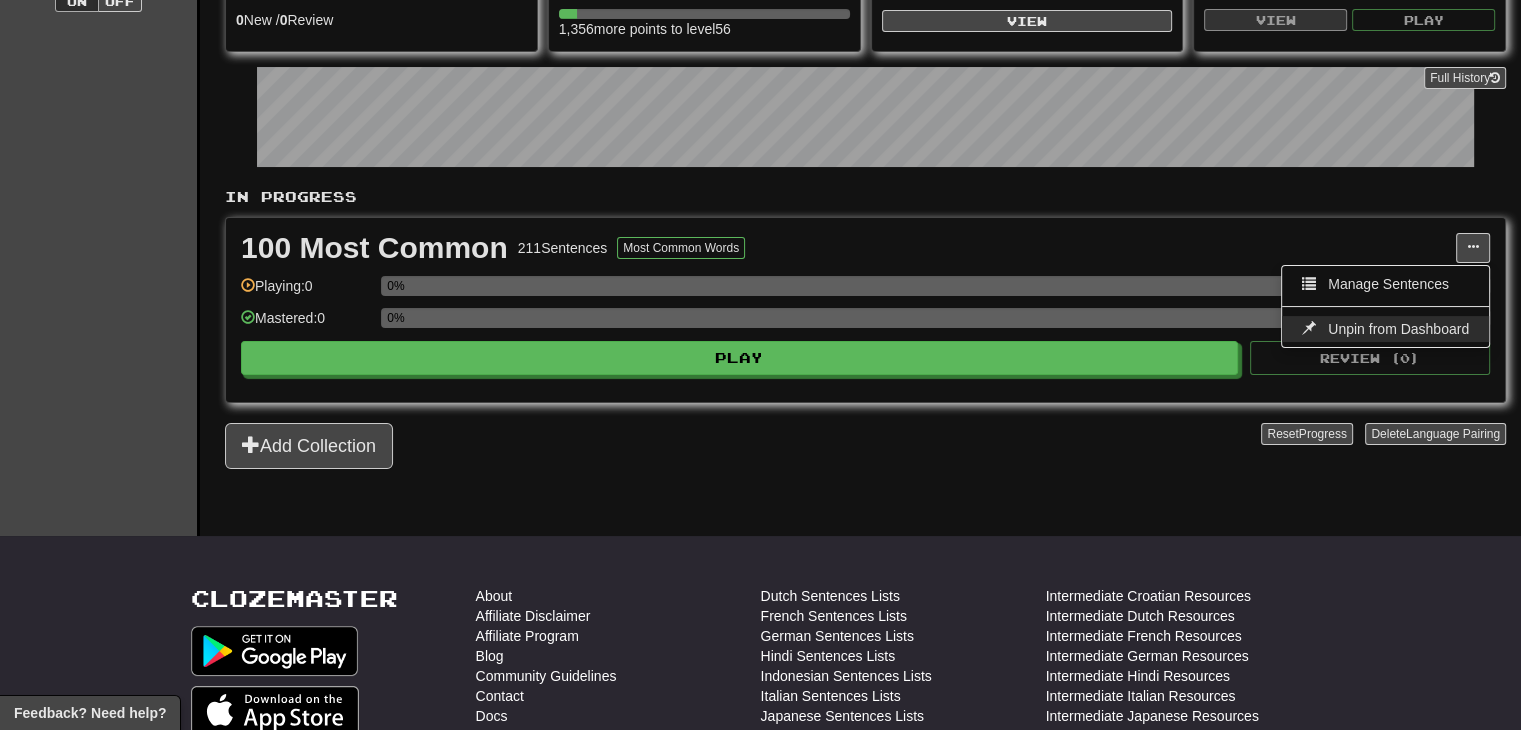 click on "Unpin from Dashboard" at bounding box center [1398, 329] 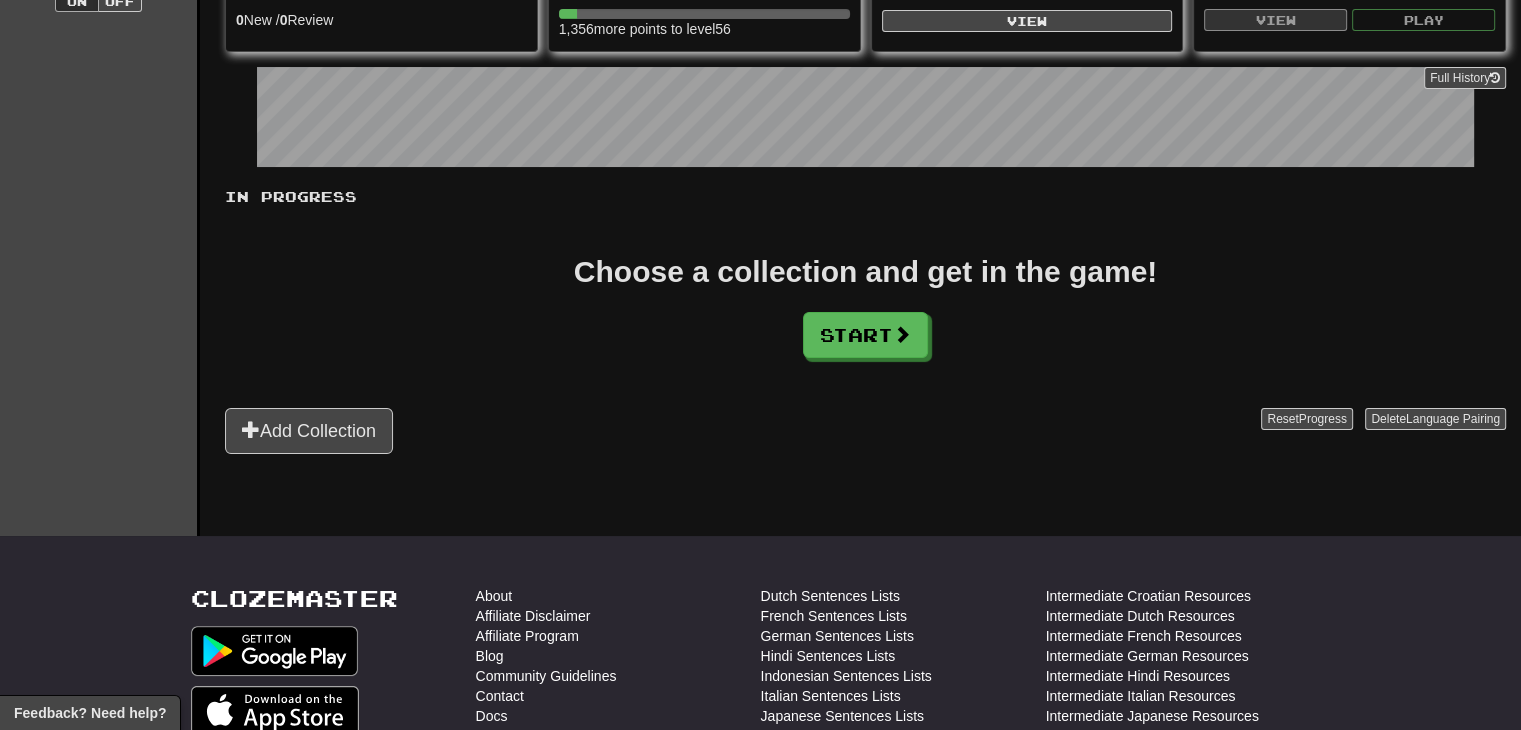 scroll, scrollTop: 0, scrollLeft: 0, axis: both 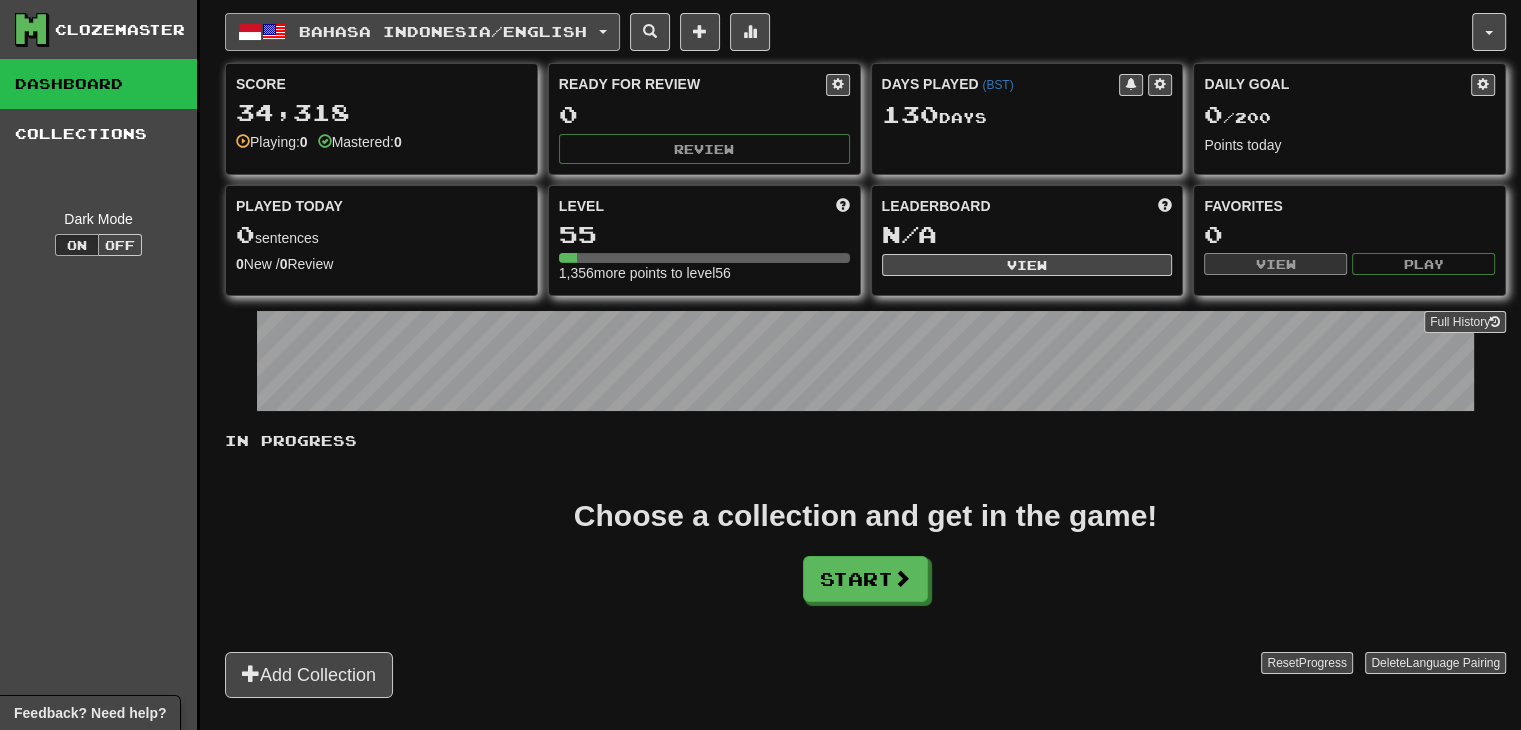 click on "Bahasa Indonesia  /  English" at bounding box center [422, 32] 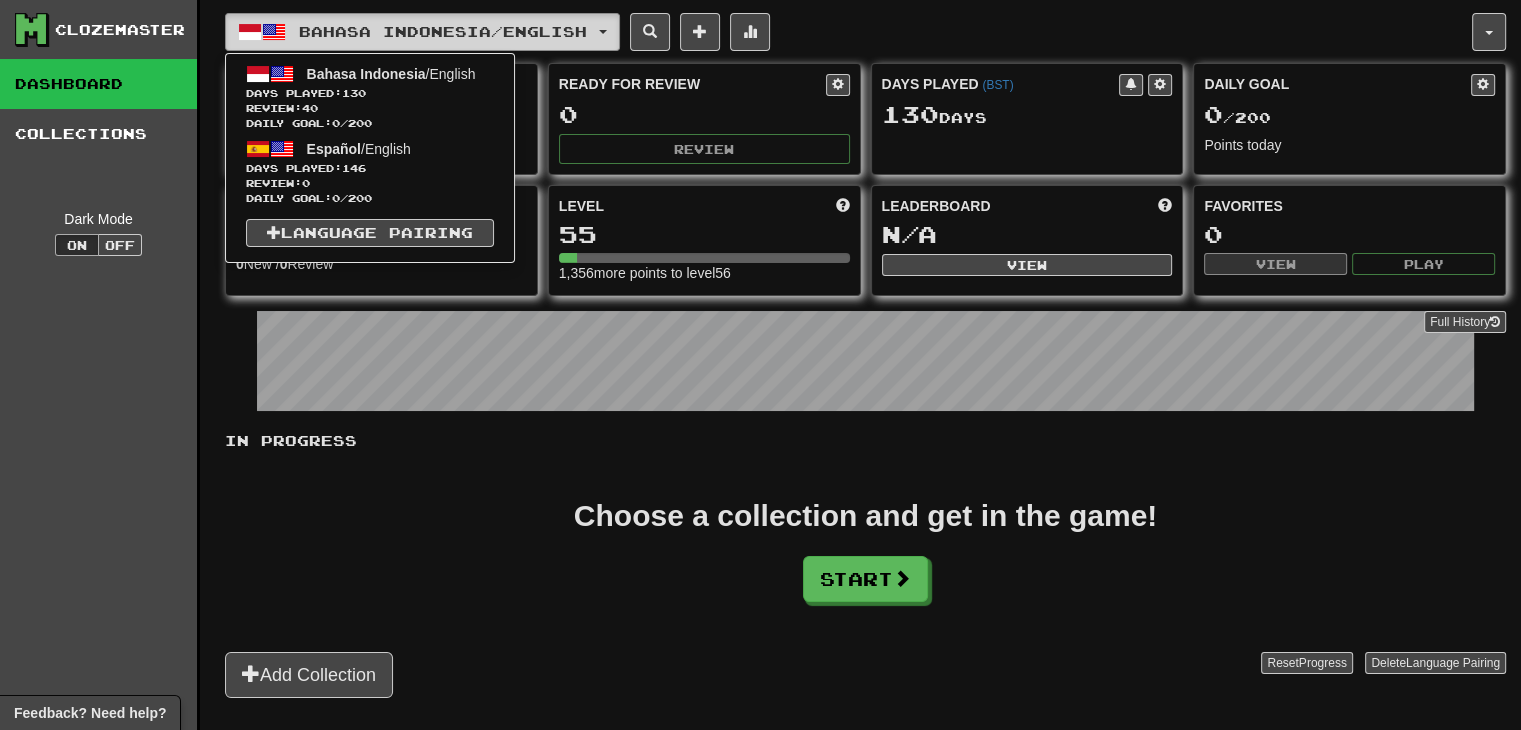 click on "Bahasa Indonesia  /  English" at bounding box center (422, 32) 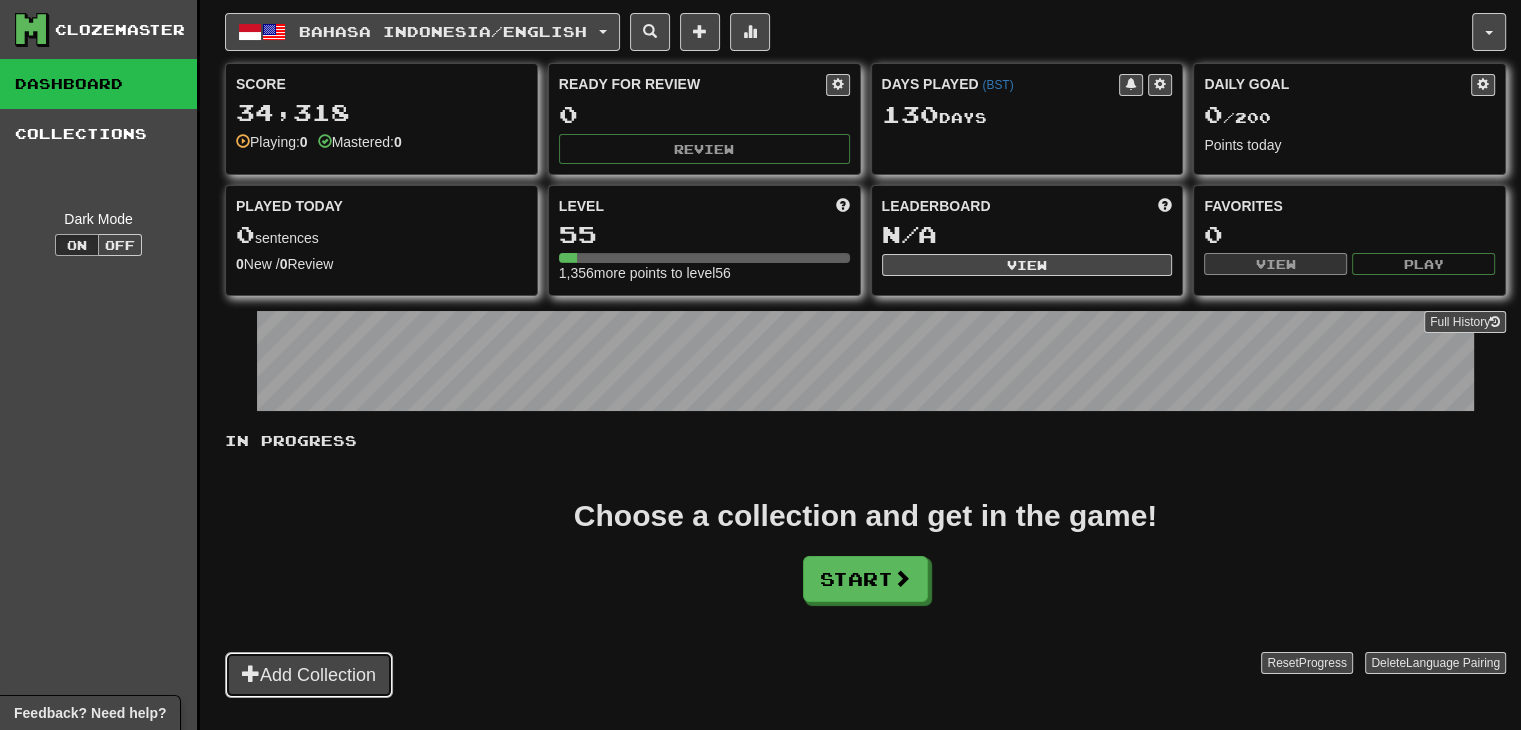click on "Add Collection" at bounding box center (309, 675) 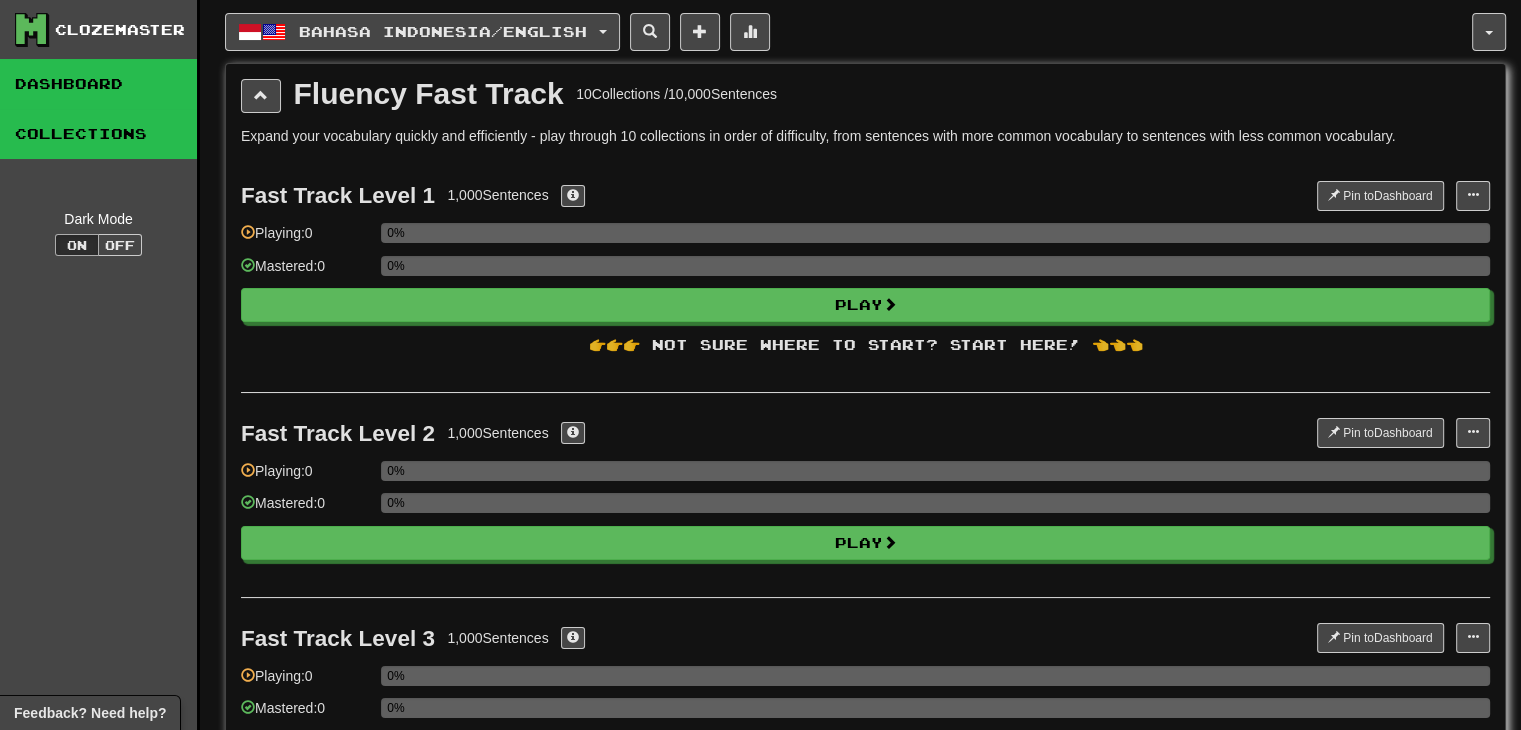click on "Dashboard" at bounding box center [98, 84] 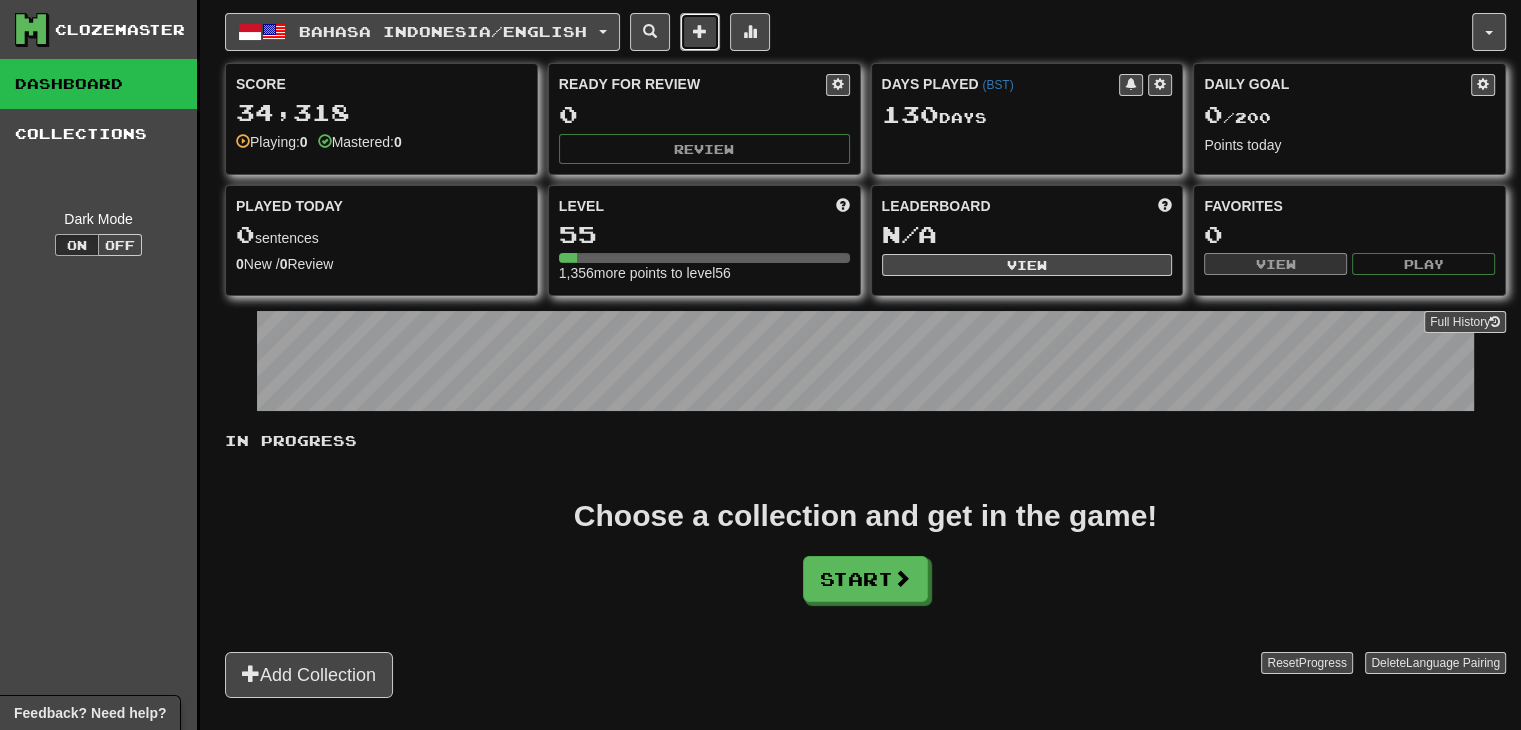 click at bounding box center [700, 32] 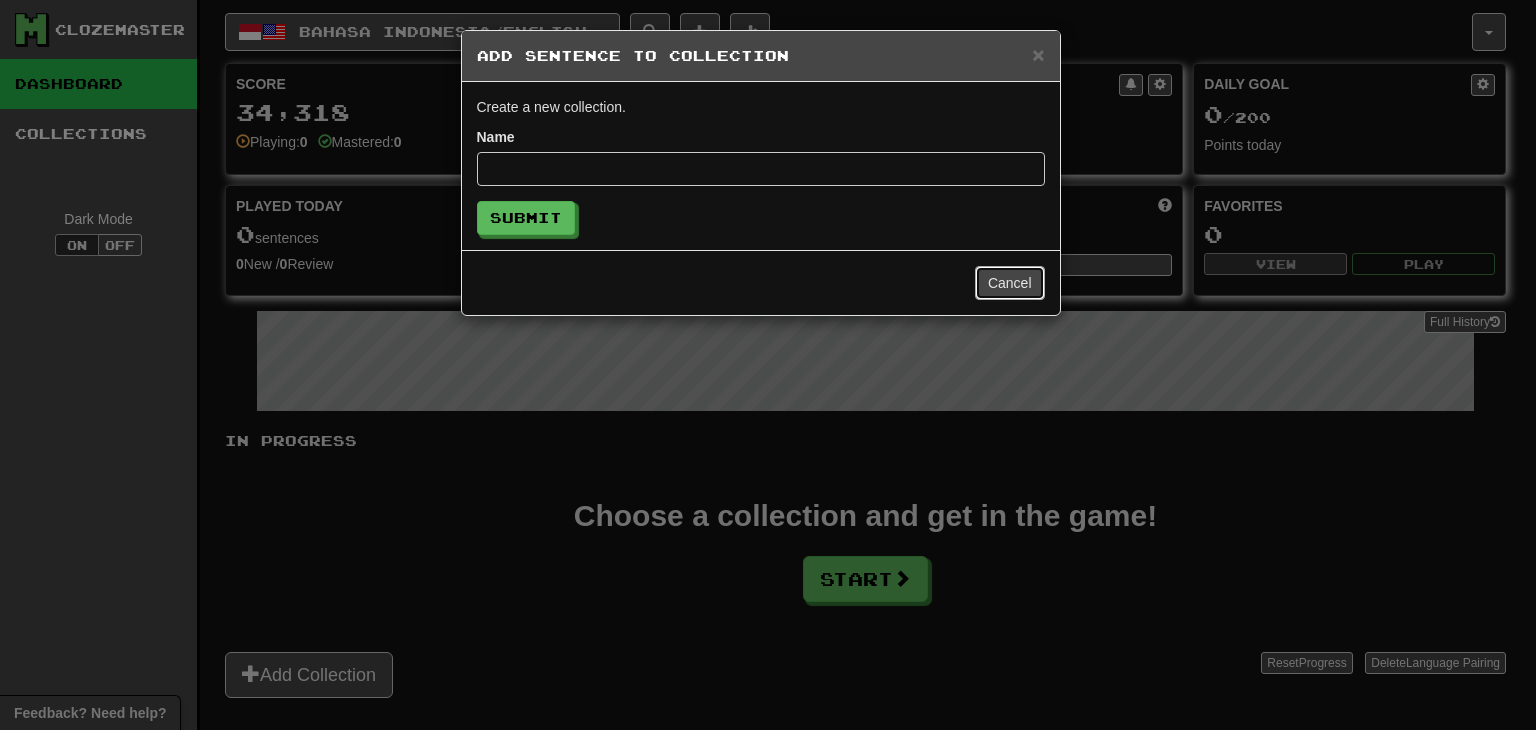 click on "Cancel" at bounding box center [1010, 283] 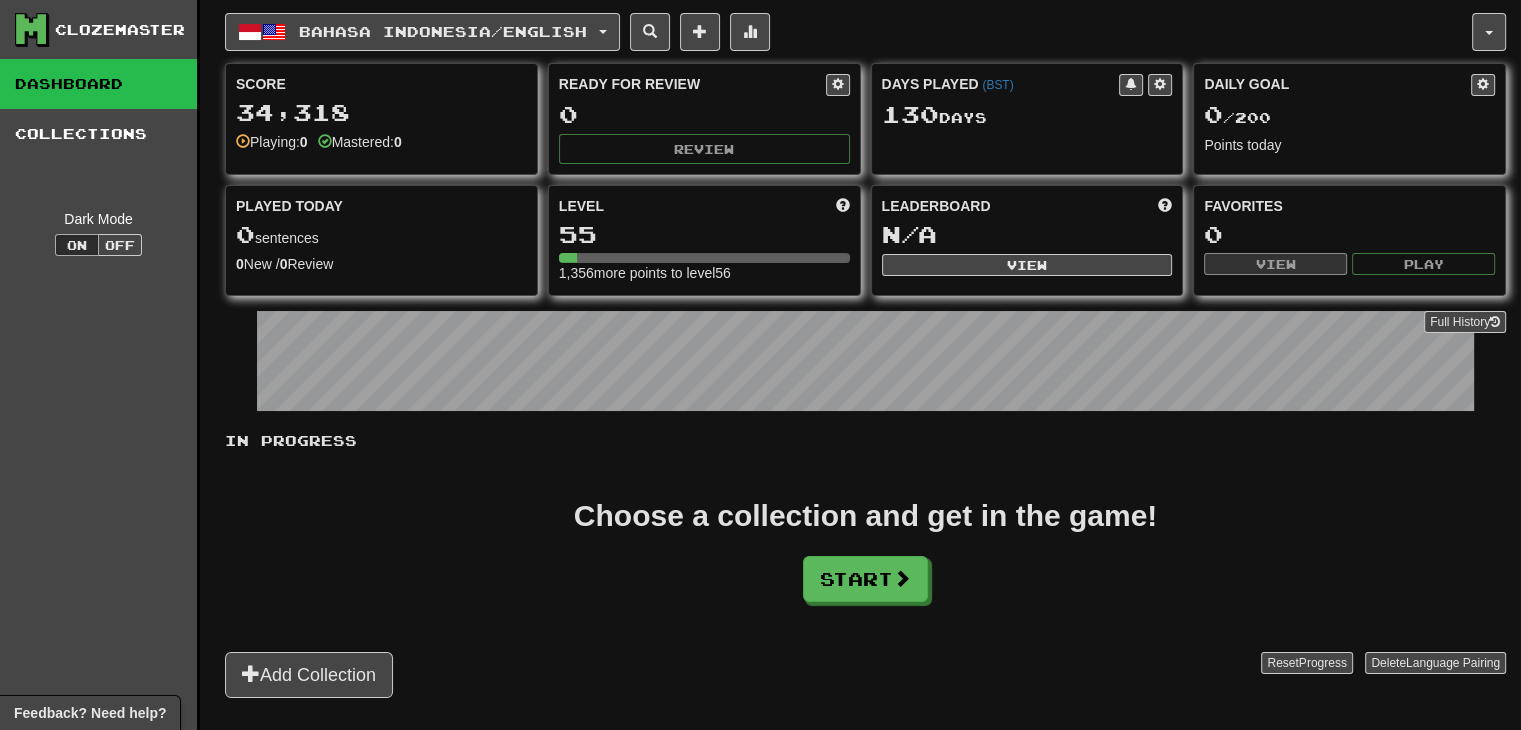 click on "Clozemaster" at bounding box center (120, 30) 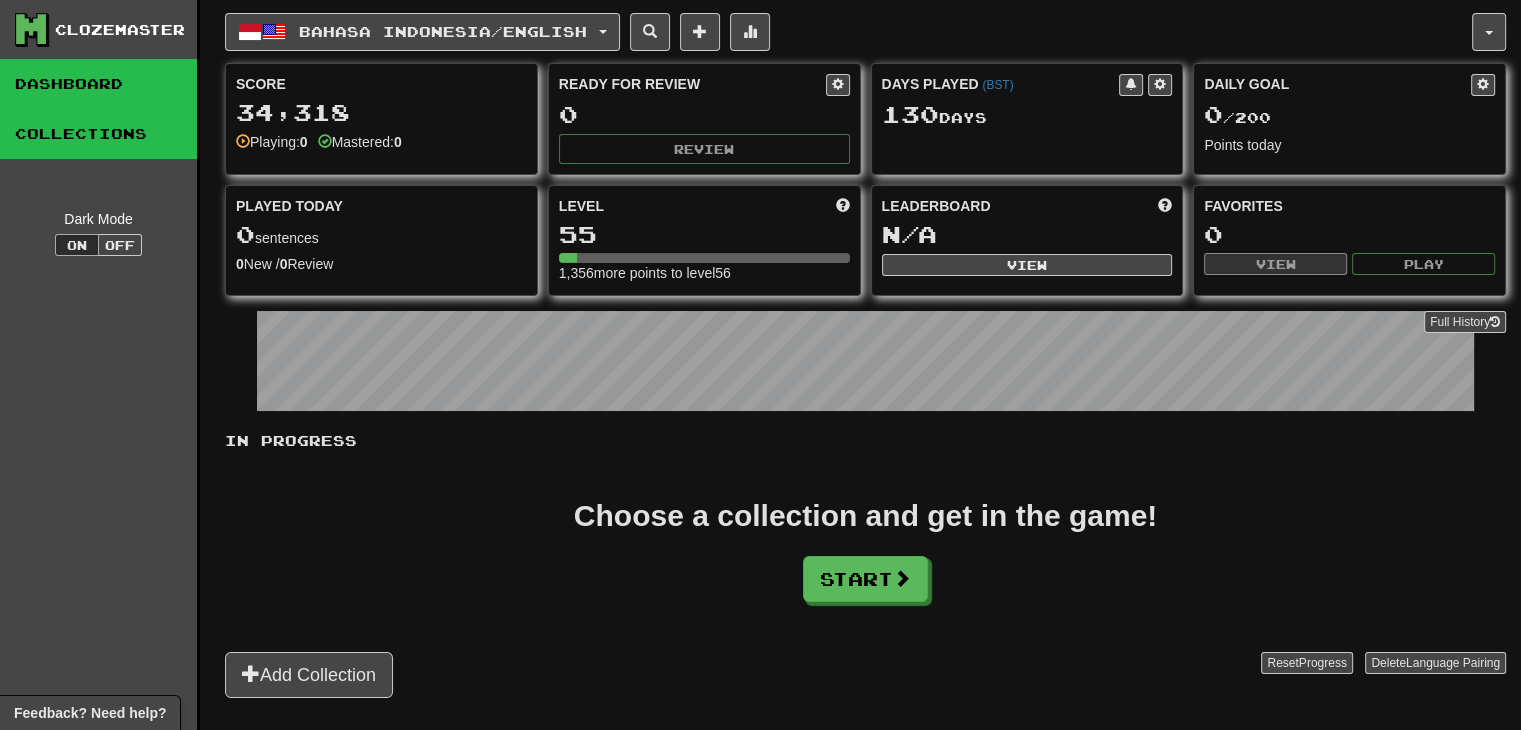click on "Collections" at bounding box center [98, 134] 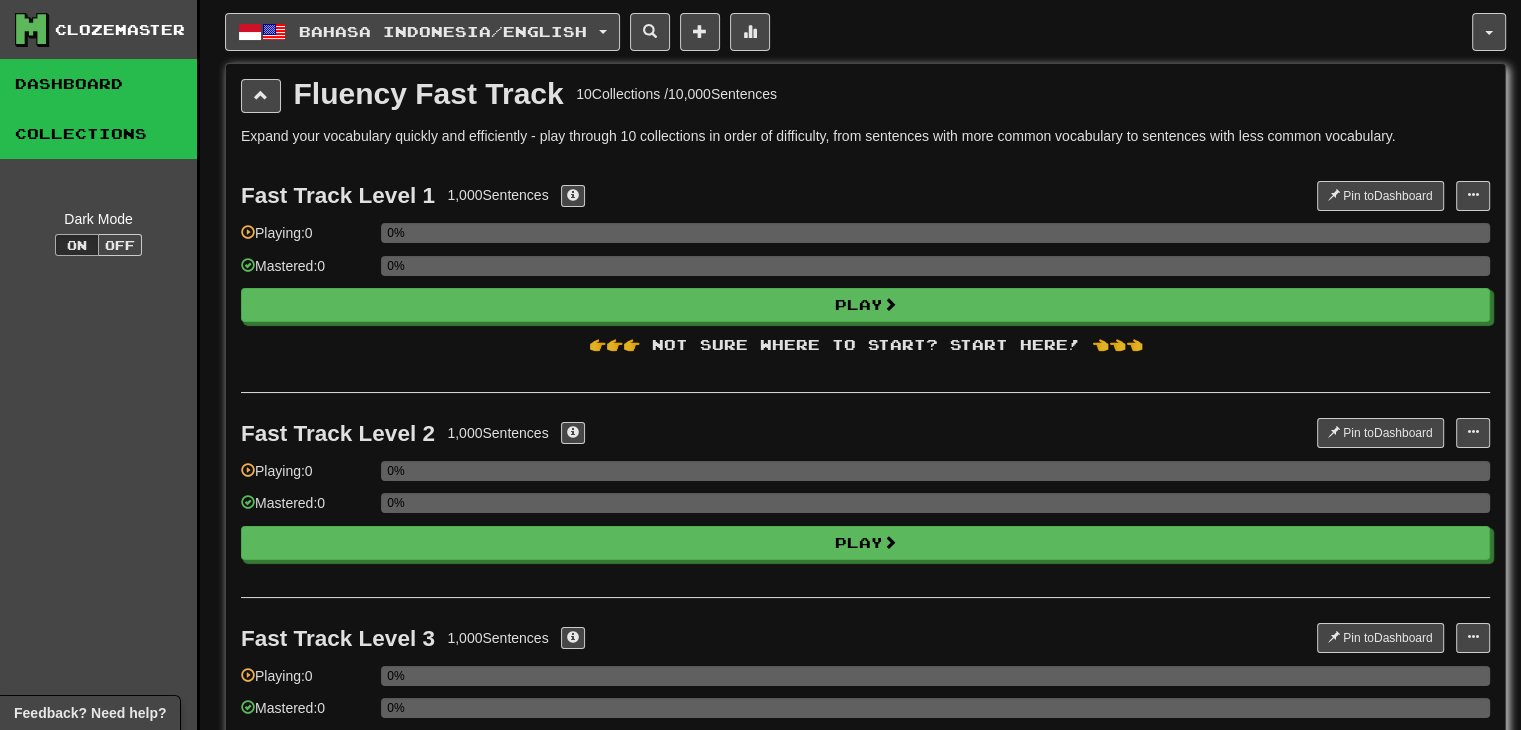 click on "Dashboard" at bounding box center (98, 84) 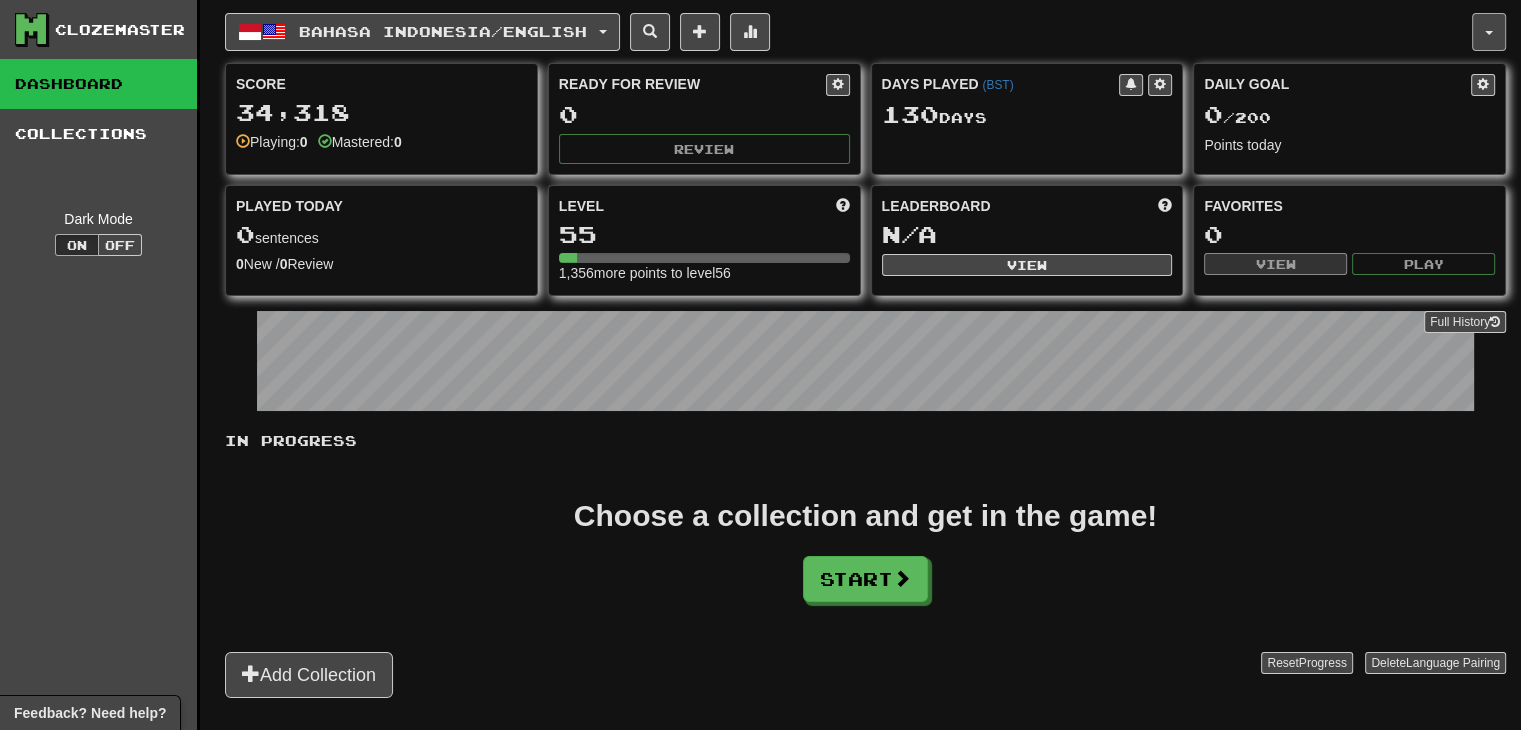 click at bounding box center (1489, 33) 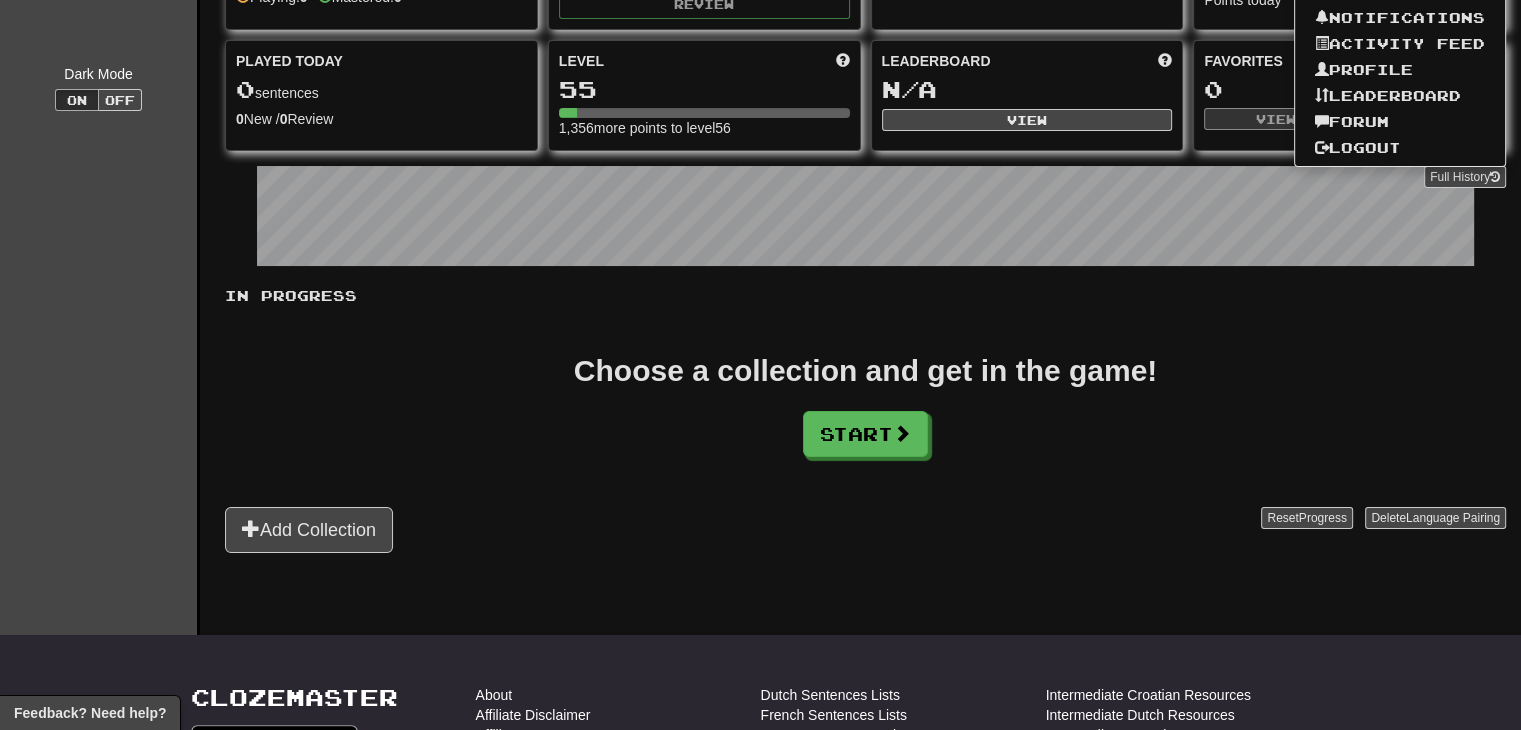 scroll, scrollTop: 0, scrollLeft: 0, axis: both 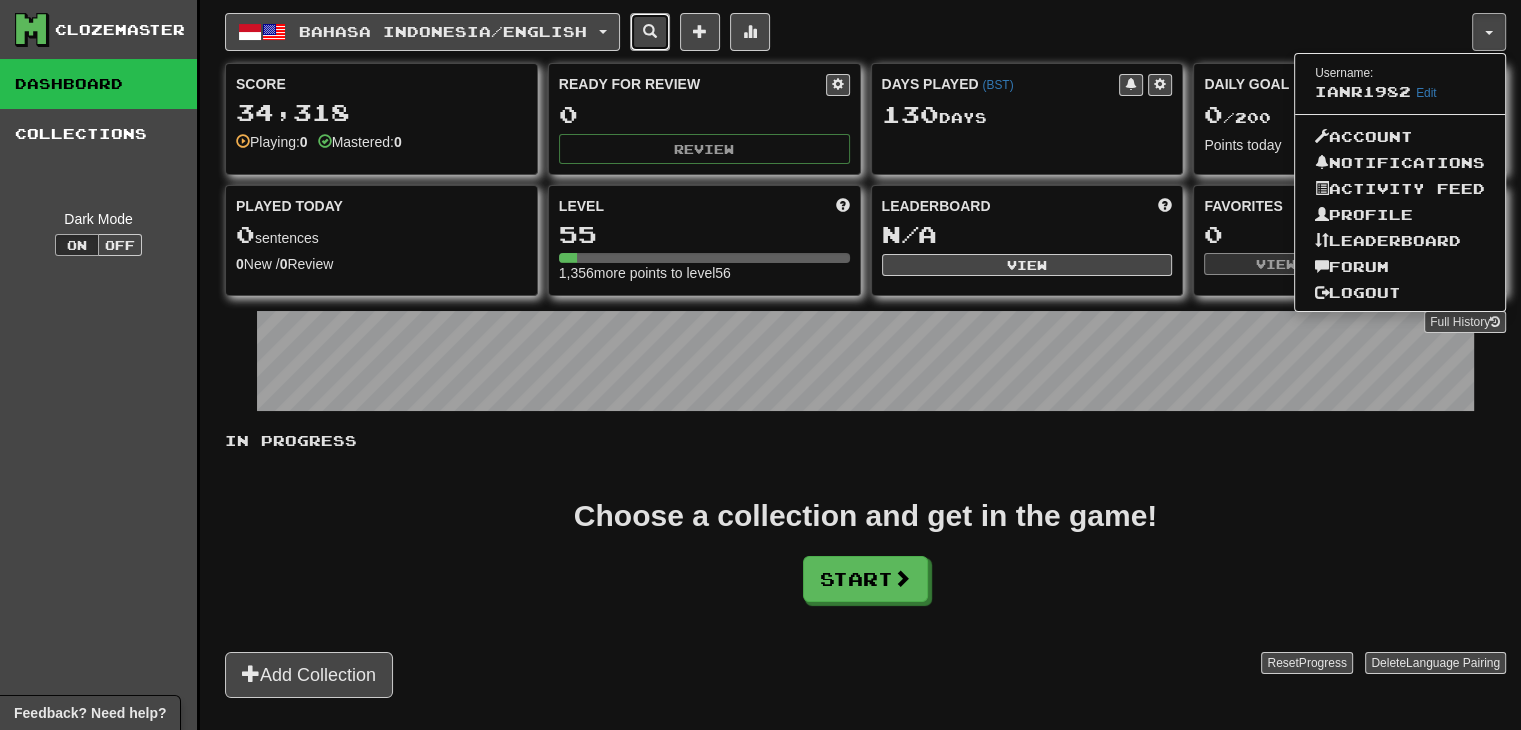 click at bounding box center [650, 32] 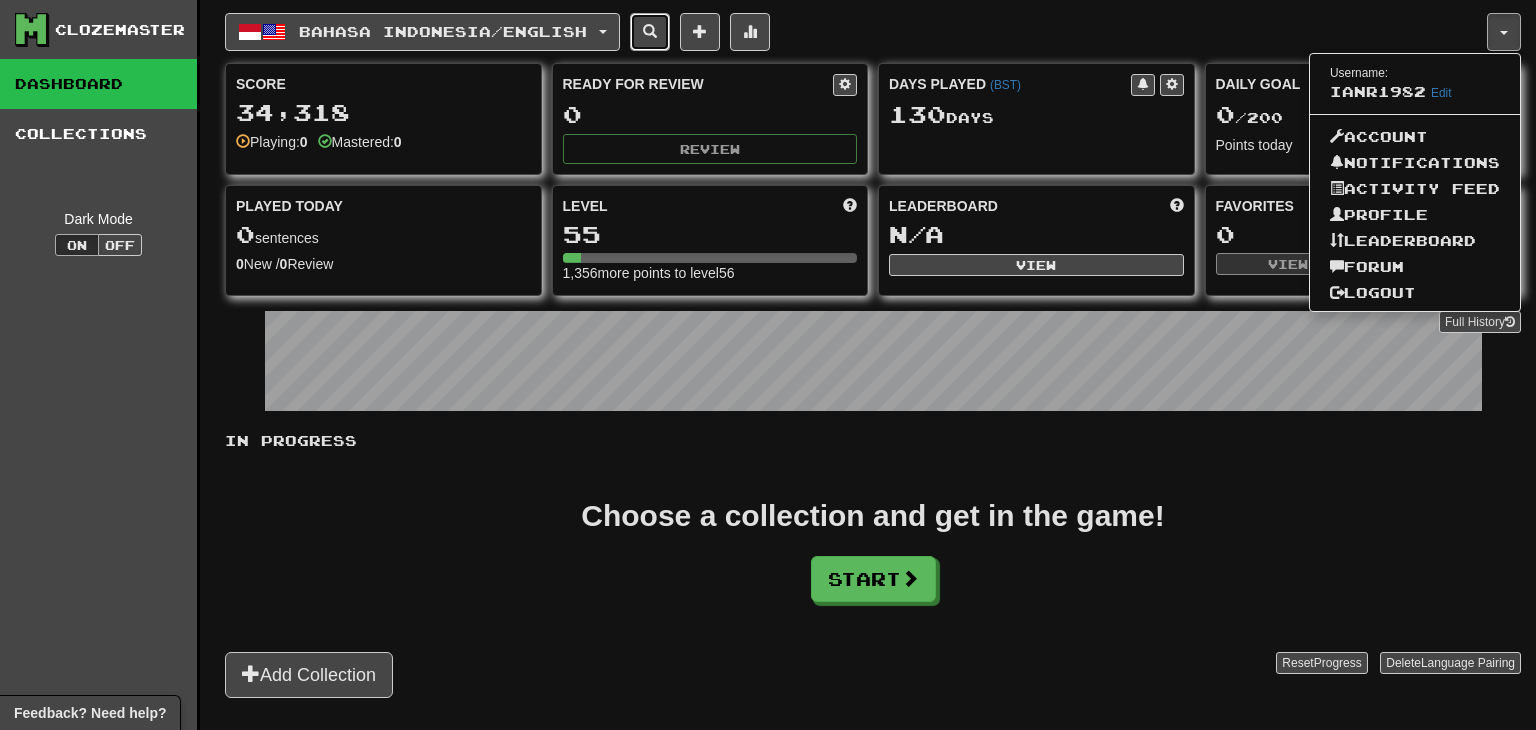 select on "****" 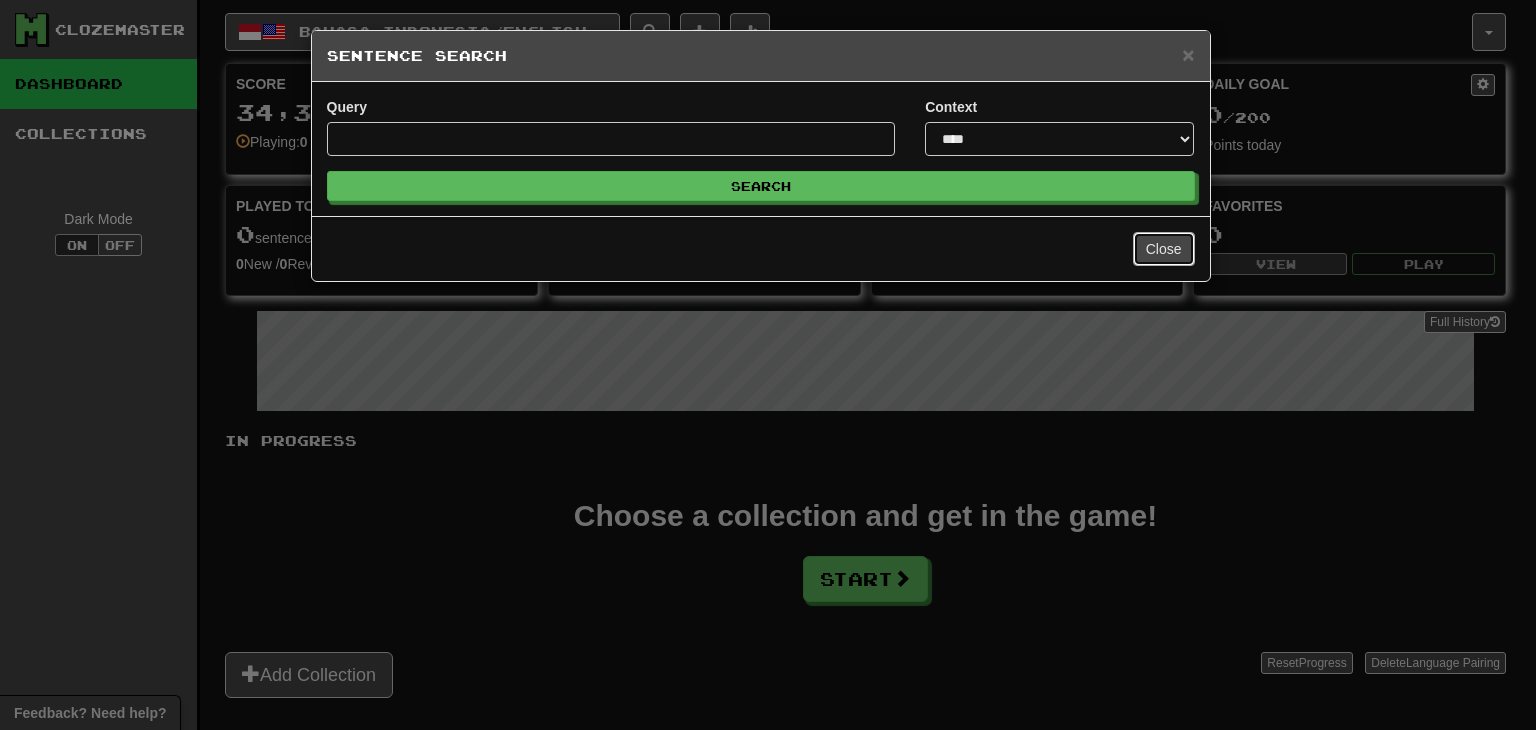 drag, startPoint x: 1154, startPoint y: 243, endPoint x: 873, endPoint y: 138, distance: 299.97665 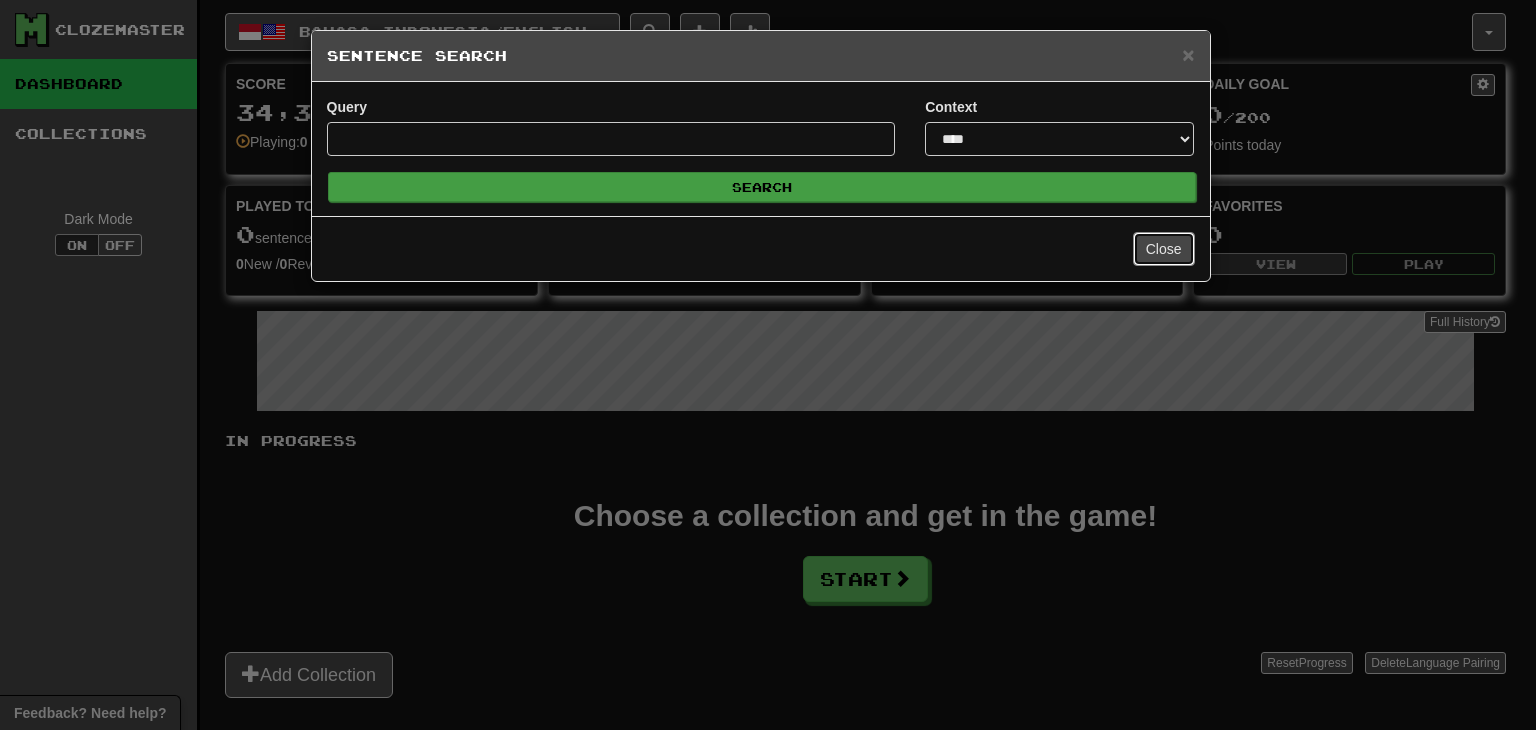 click on "Close" at bounding box center (1164, 249) 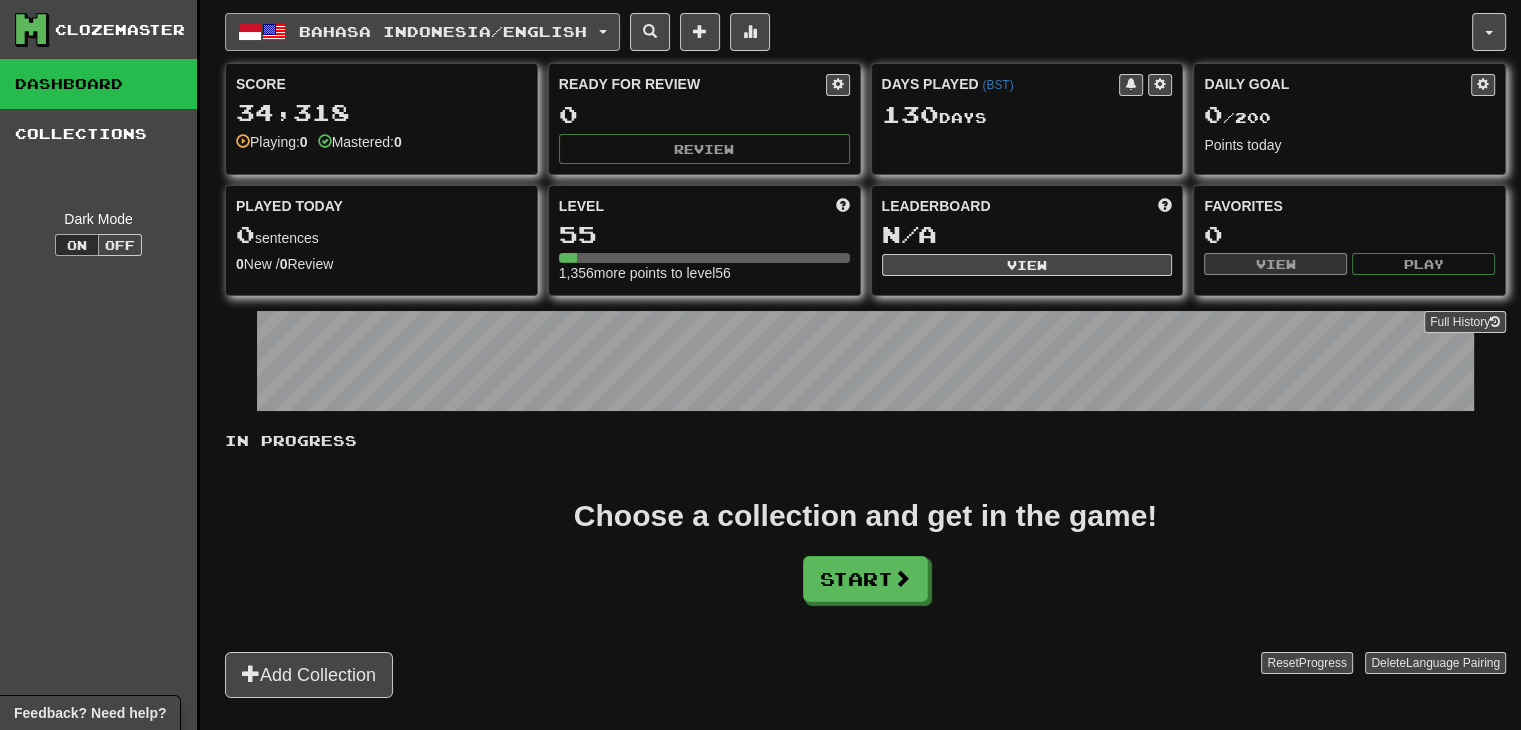 click on "Bahasa Indonesia  /  English" at bounding box center [443, 31] 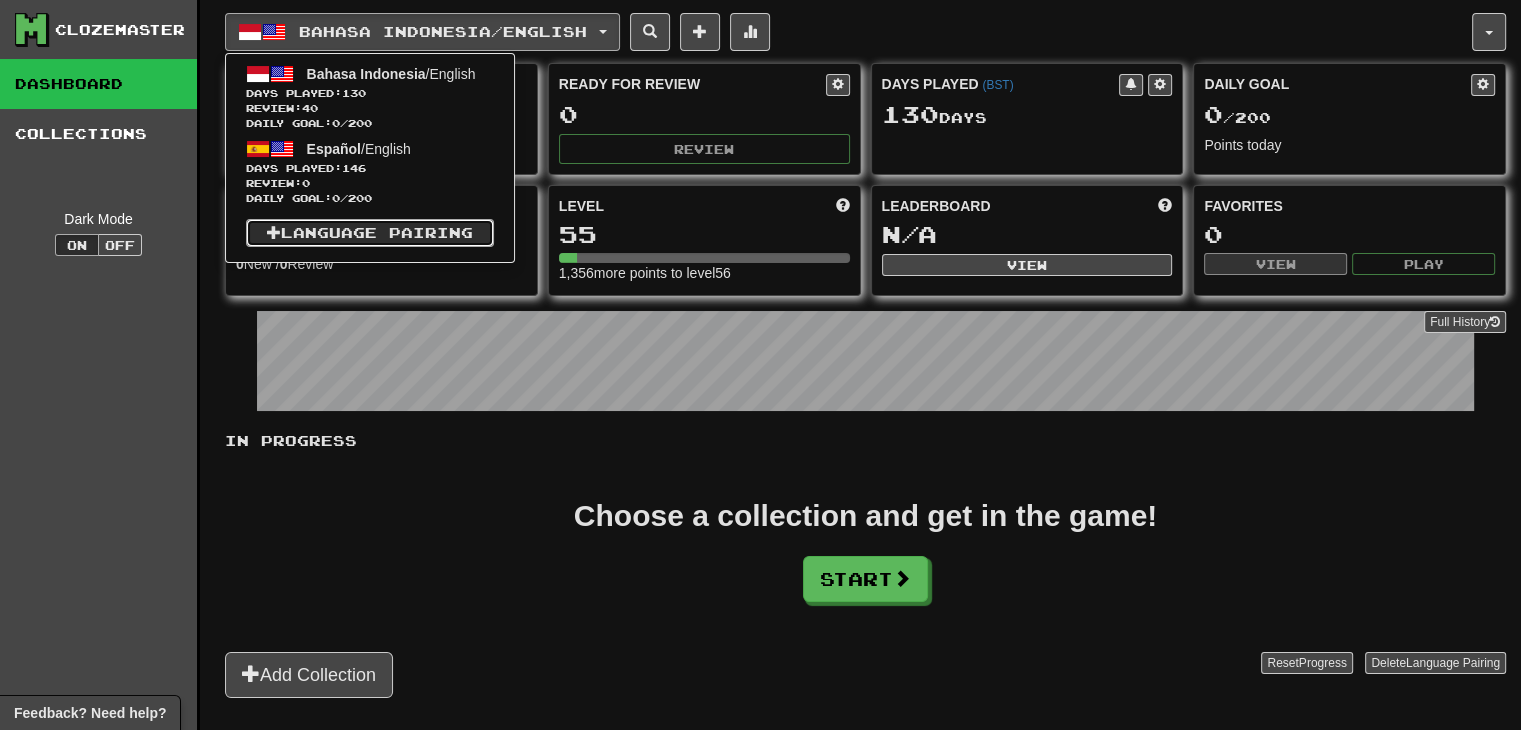 click on "Language Pairing" at bounding box center (370, 233) 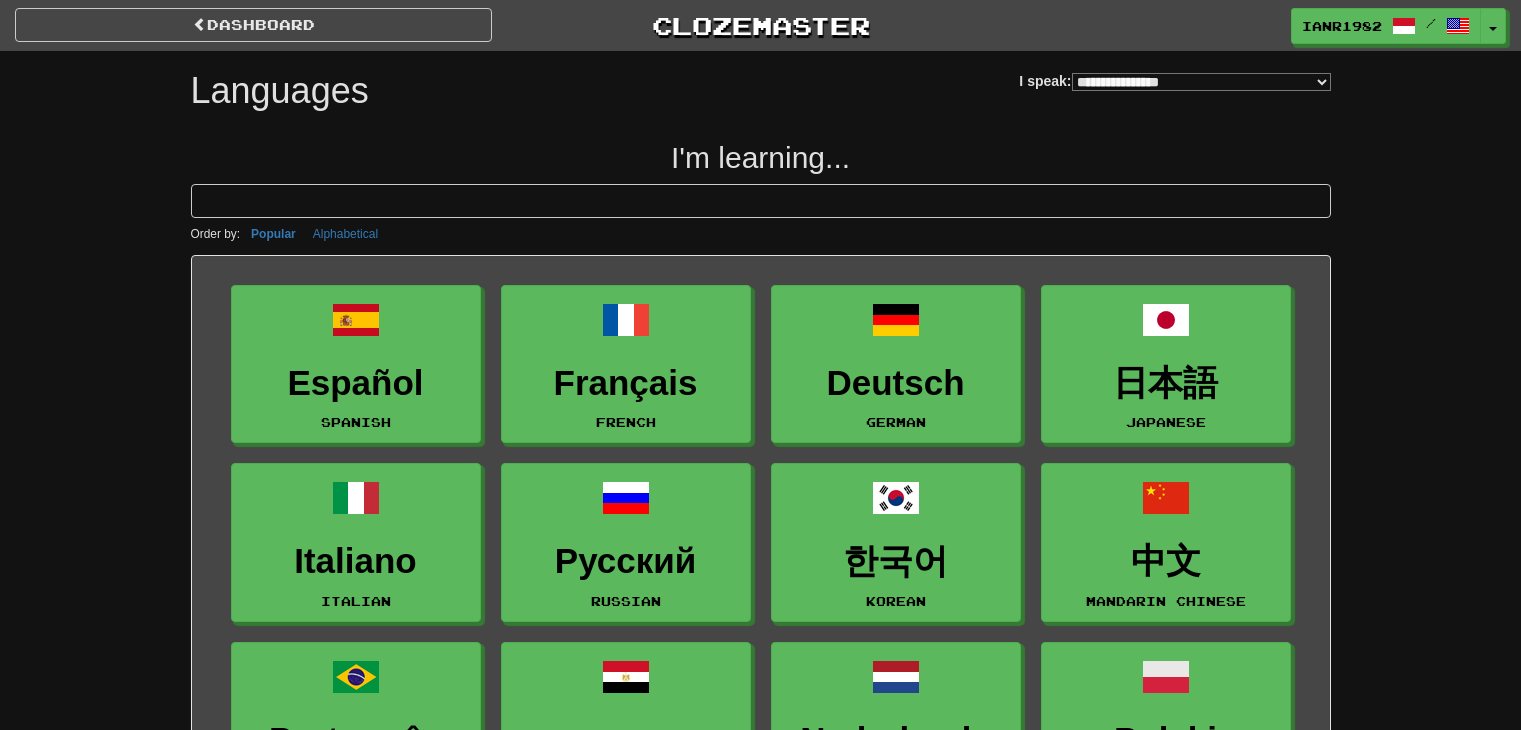 select on "*******" 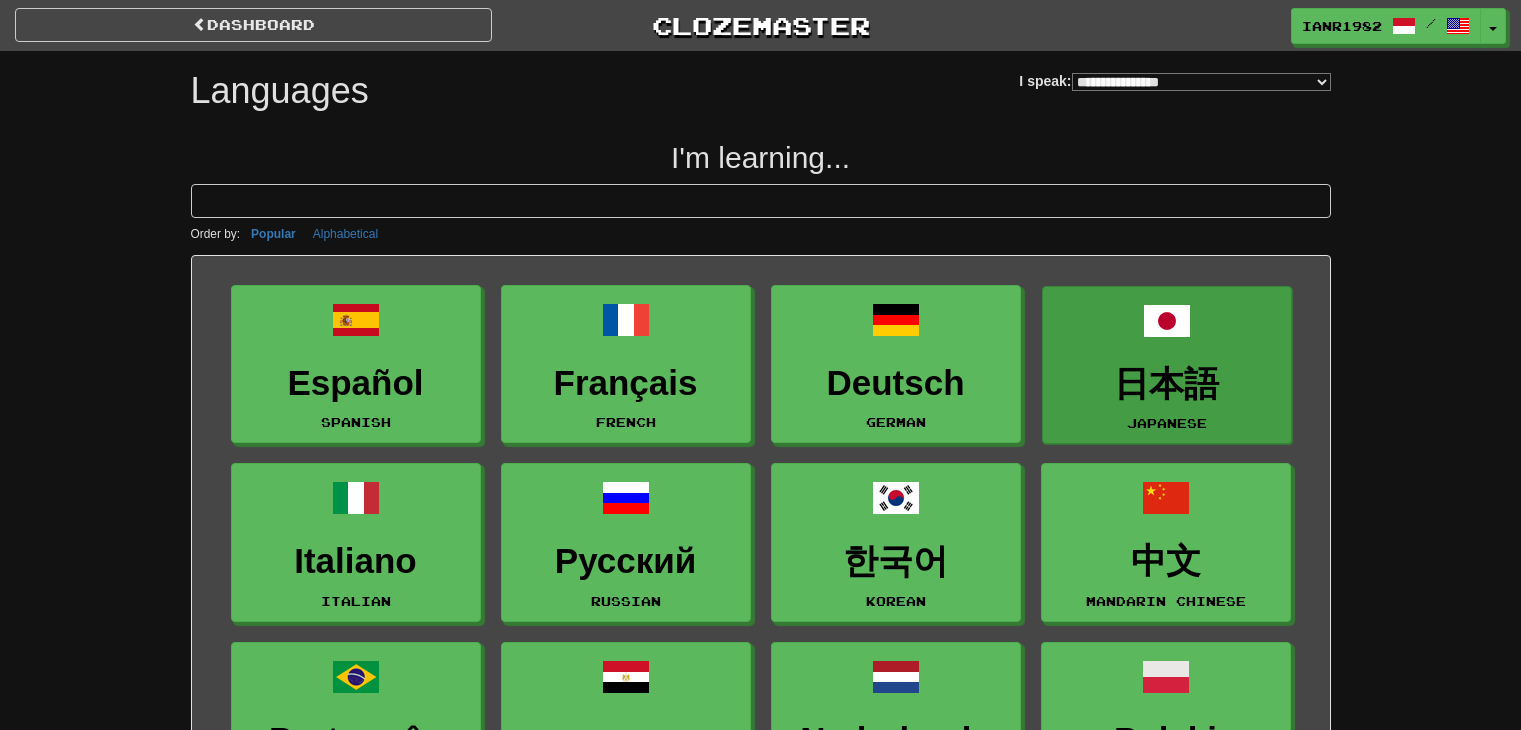 scroll, scrollTop: 0, scrollLeft: 0, axis: both 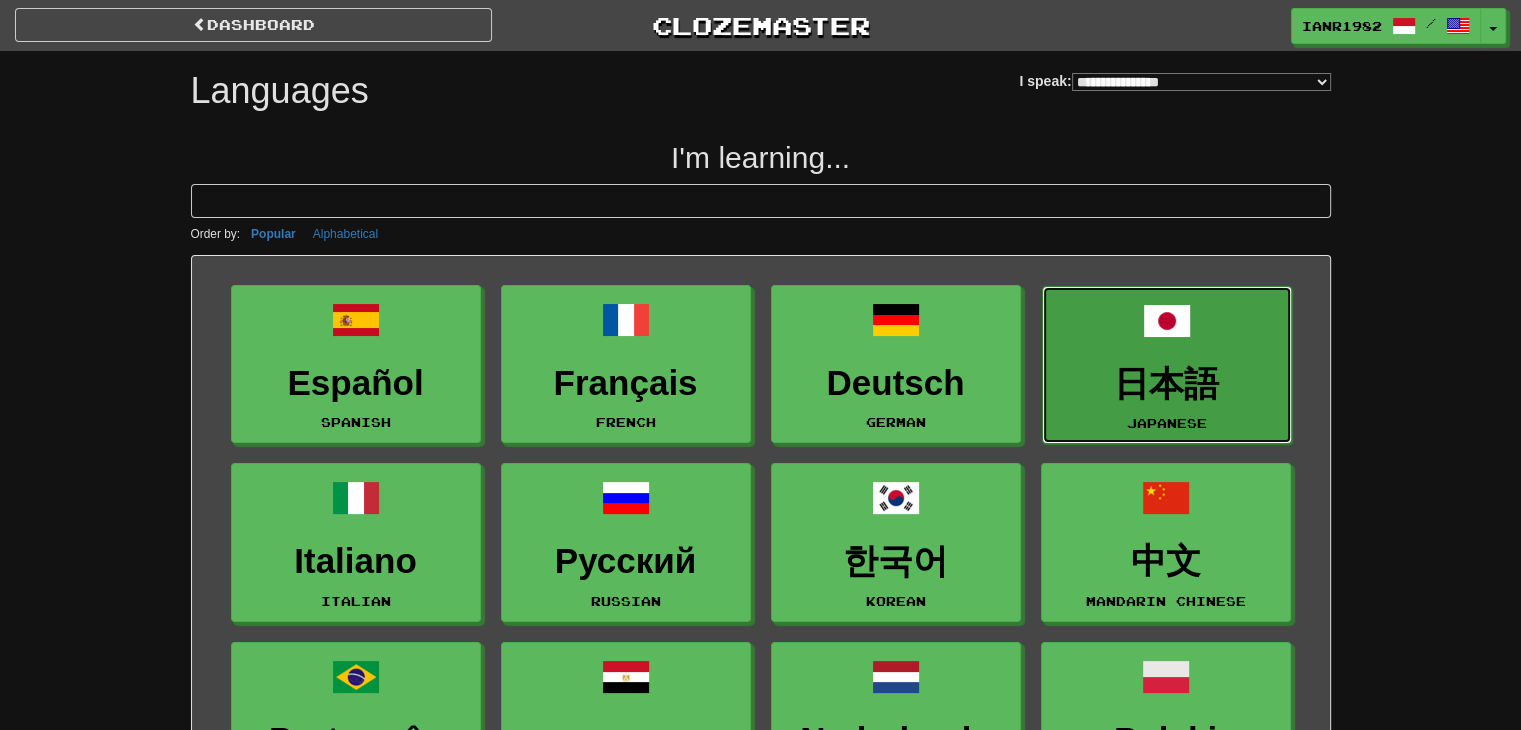 click at bounding box center (1167, 321) 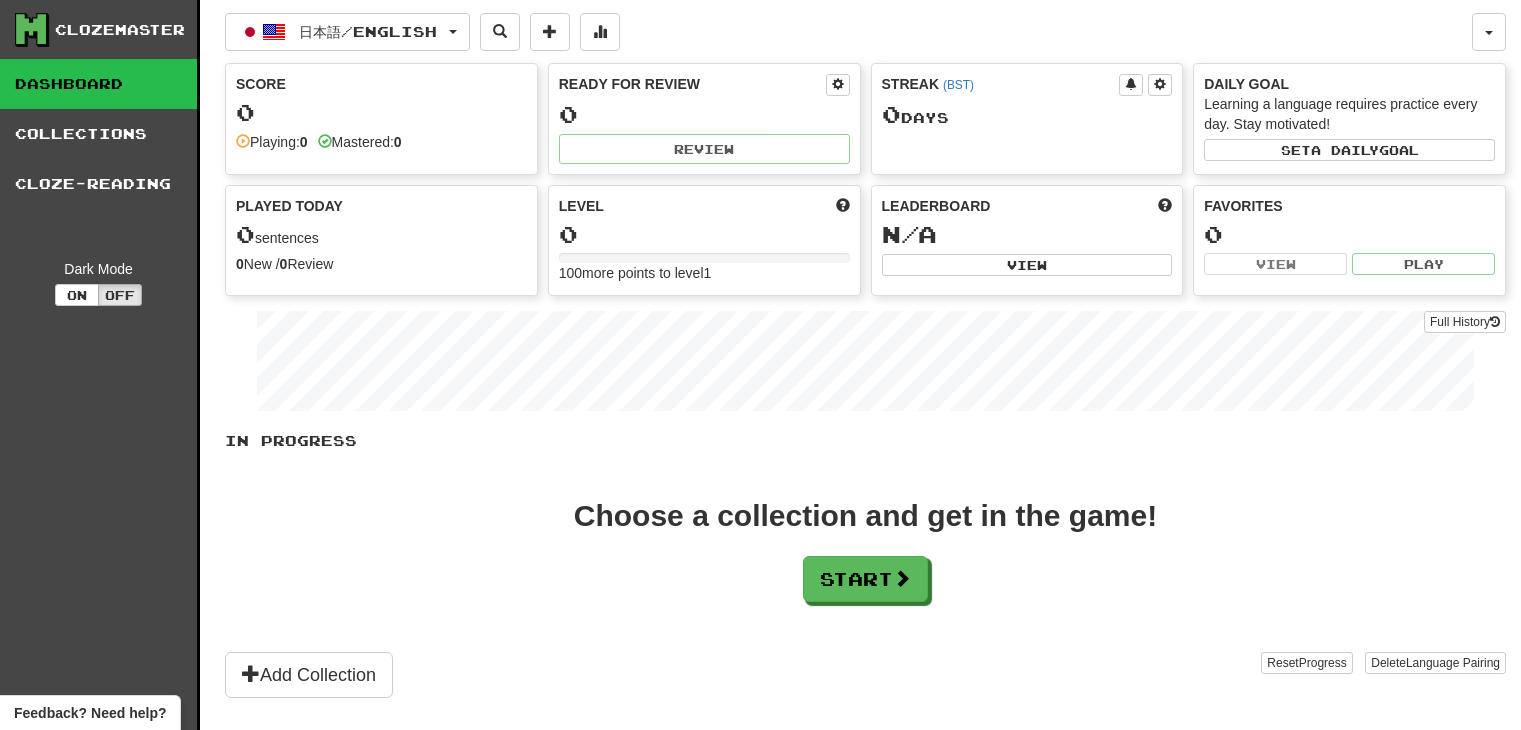 scroll, scrollTop: 0, scrollLeft: 0, axis: both 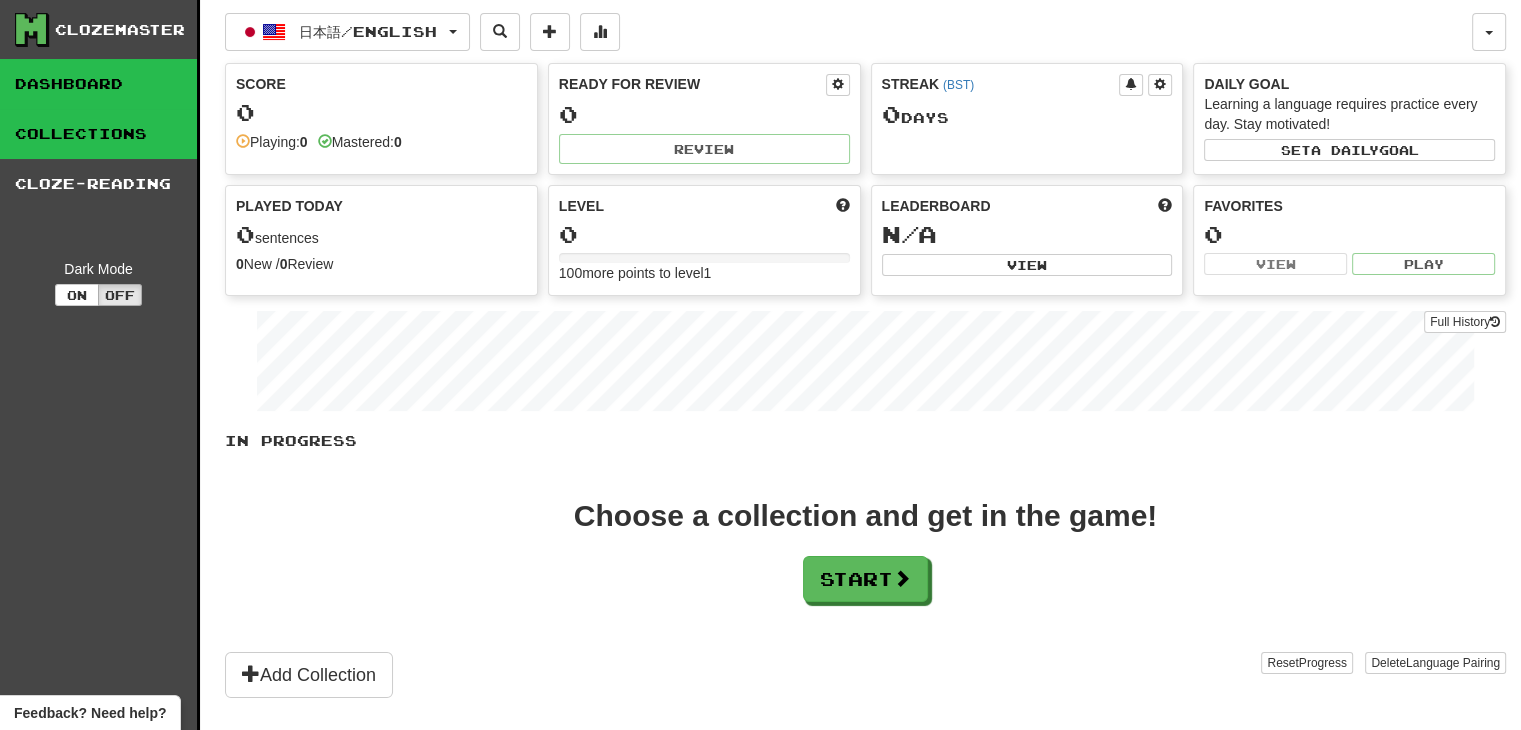 click on "Collections" at bounding box center (98, 134) 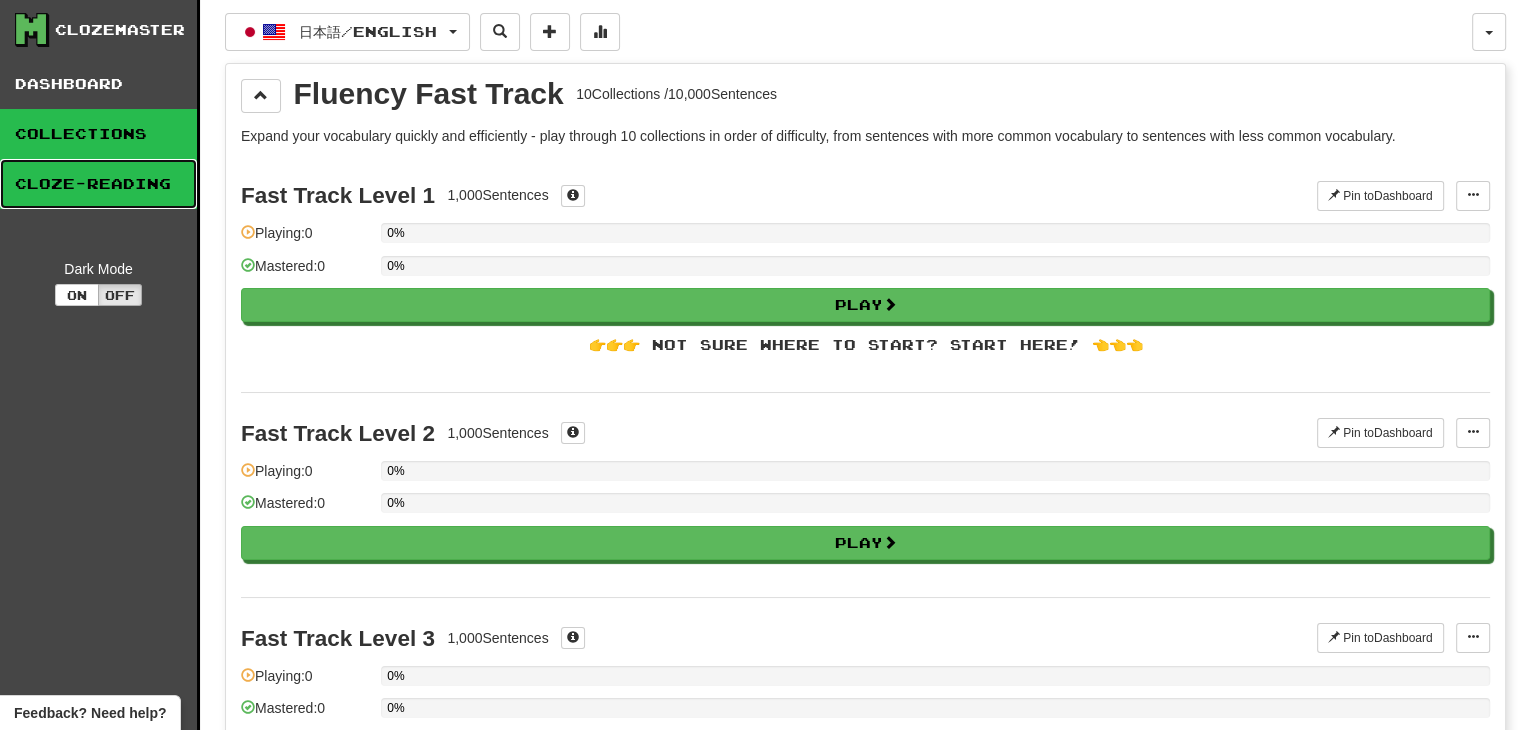 click on "Cloze-Reading" at bounding box center [98, 184] 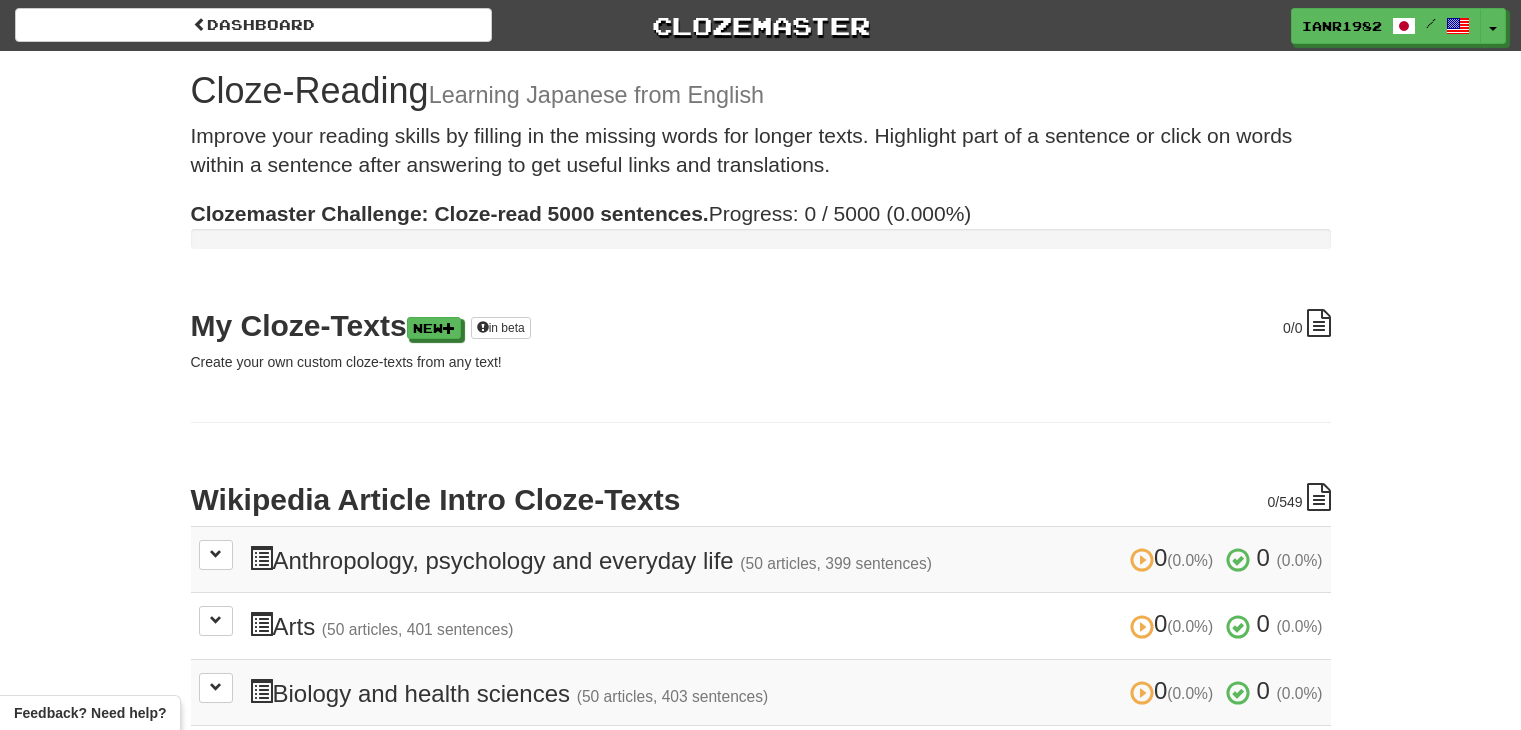 scroll, scrollTop: 0, scrollLeft: 0, axis: both 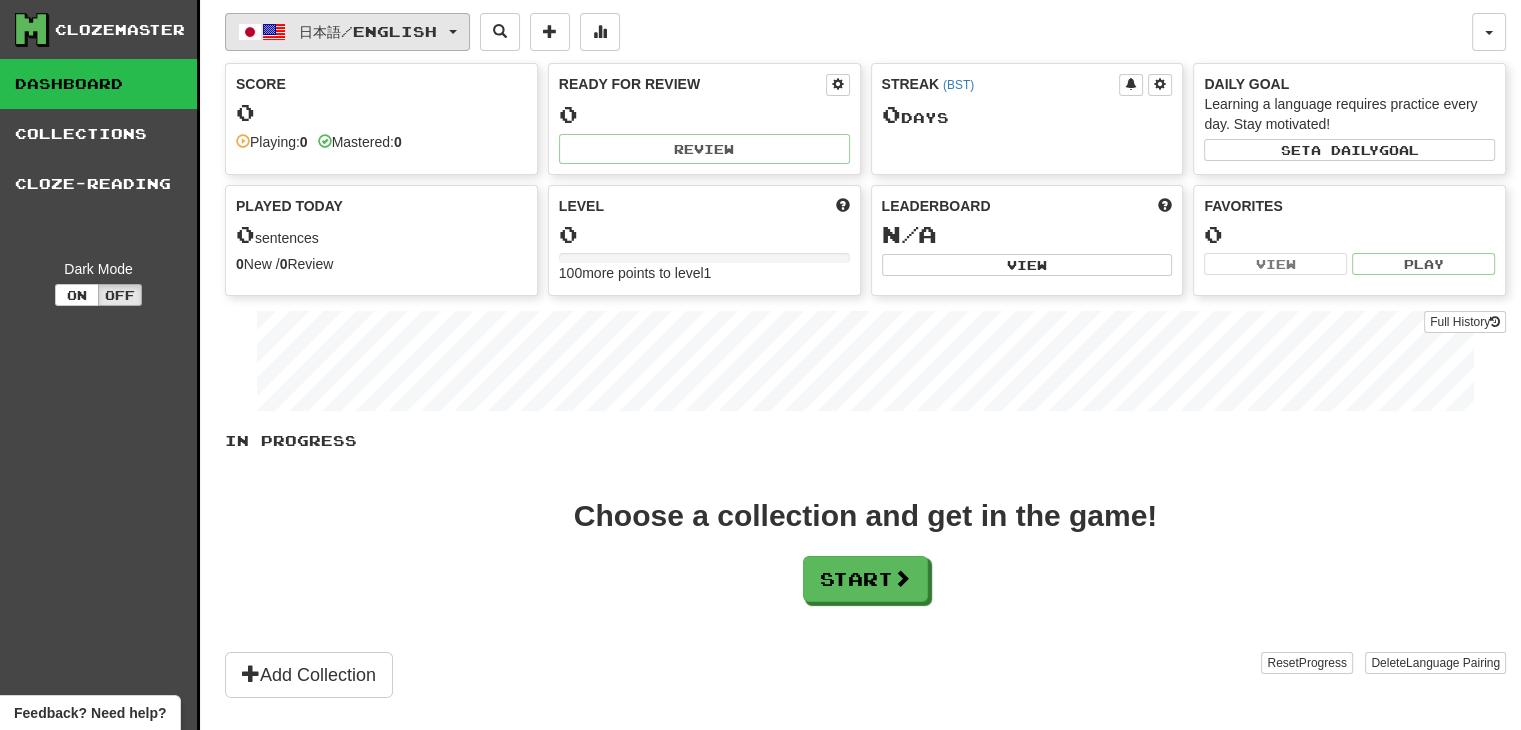 click on "日本語  /  English" at bounding box center (368, 31) 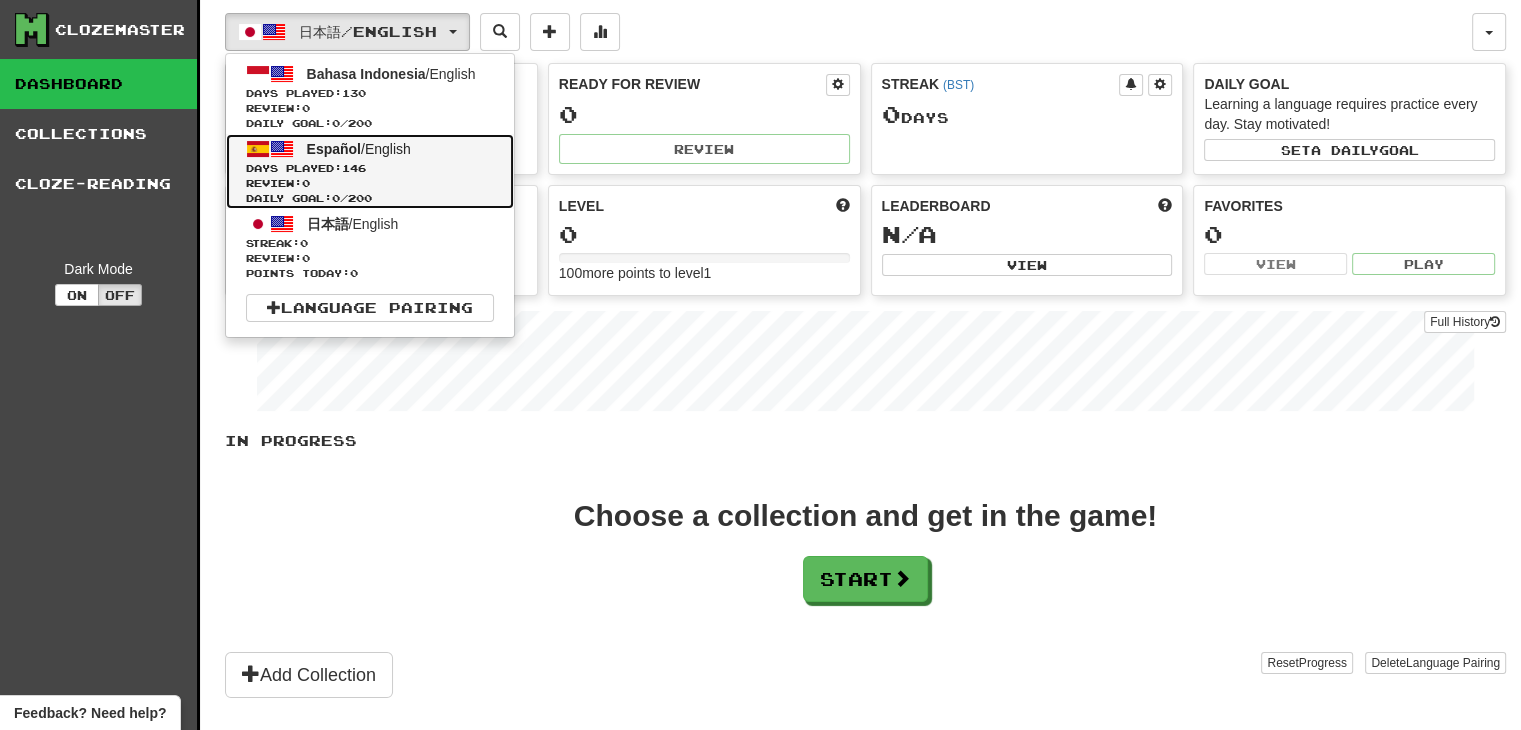 click on "Days Played:  146" at bounding box center (370, 168) 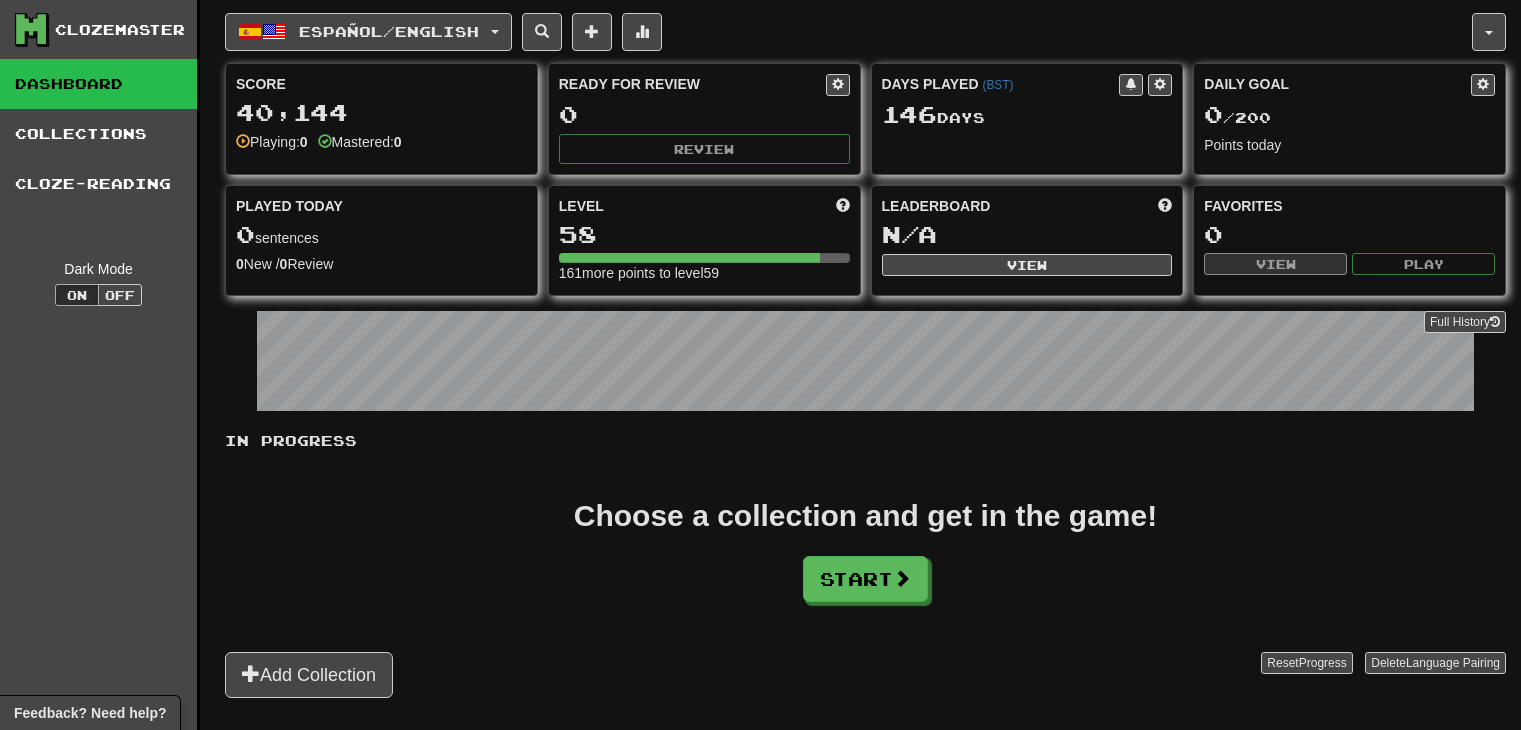 scroll, scrollTop: 0, scrollLeft: 0, axis: both 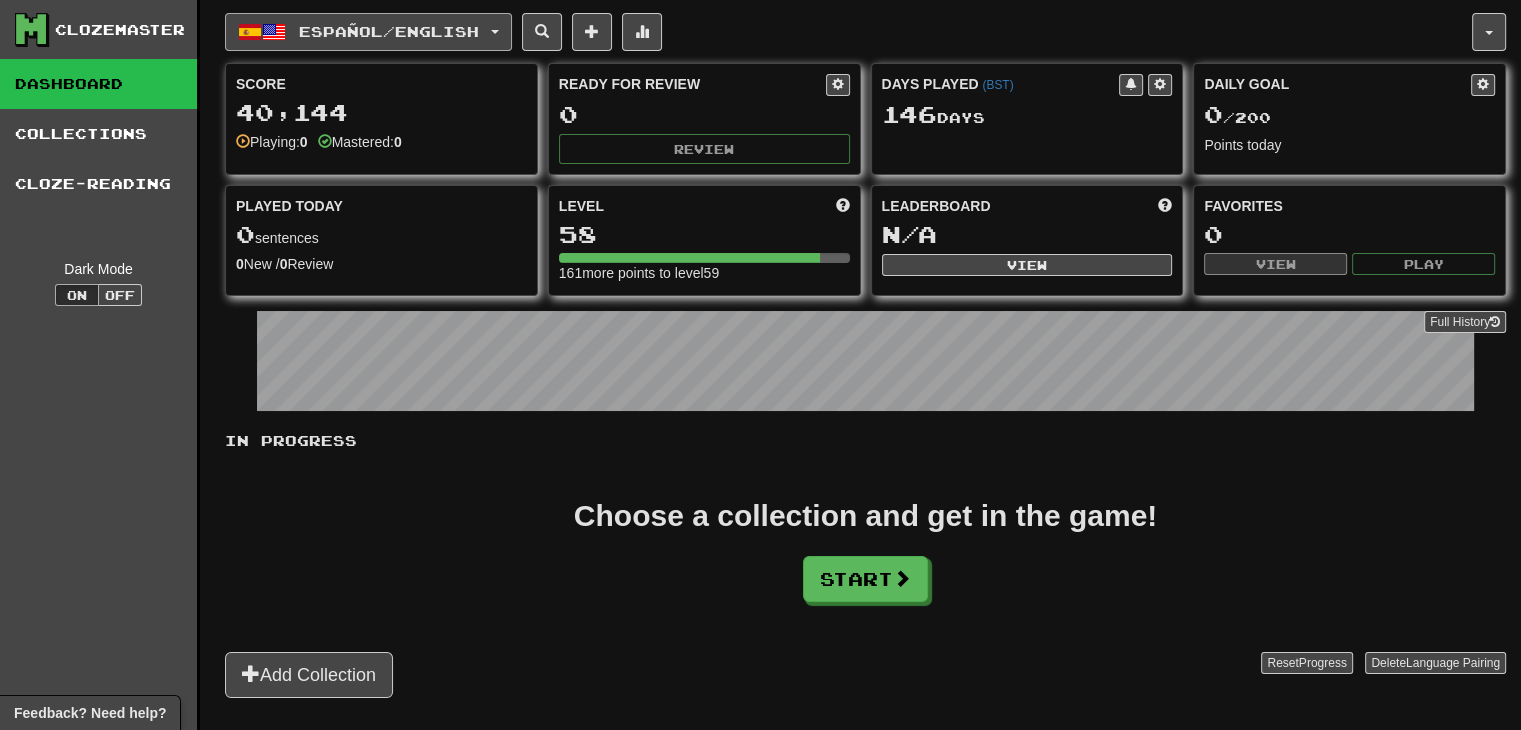 click on "Español  /  English" at bounding box center [368, 32] 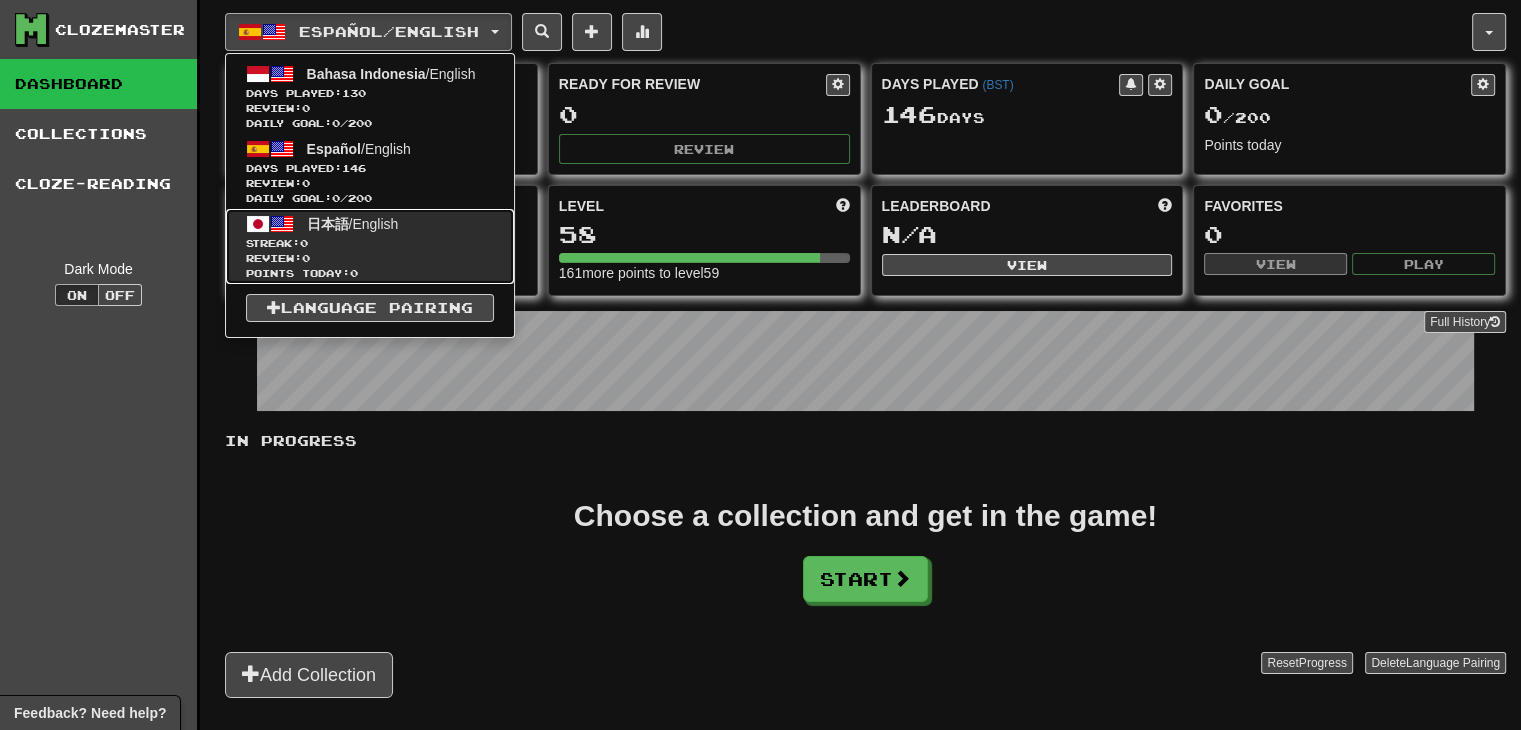 click on "日本語  /  English" at bounding box center (353, 224) 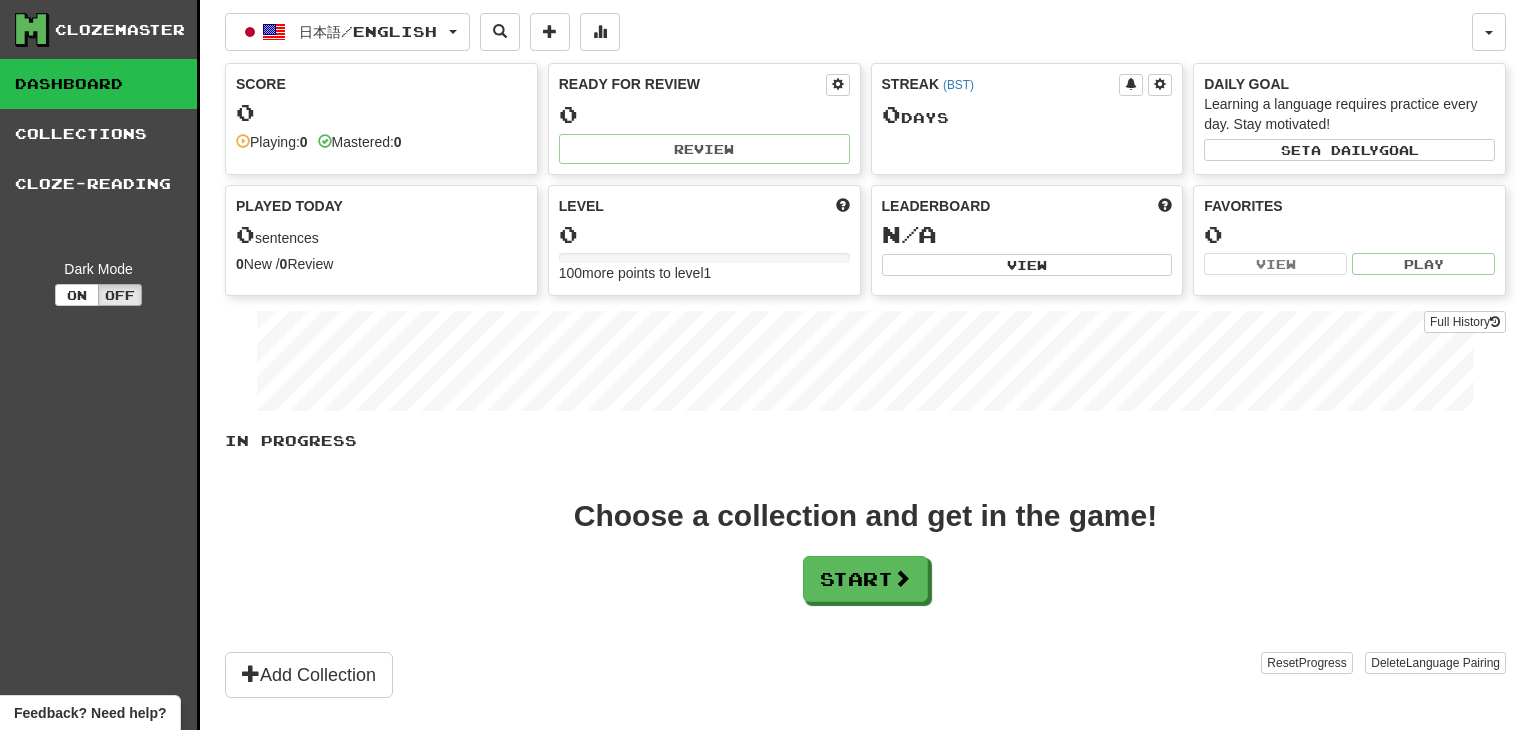 scroll, scrollTop: 0, scrollLeft: 0, axis: both 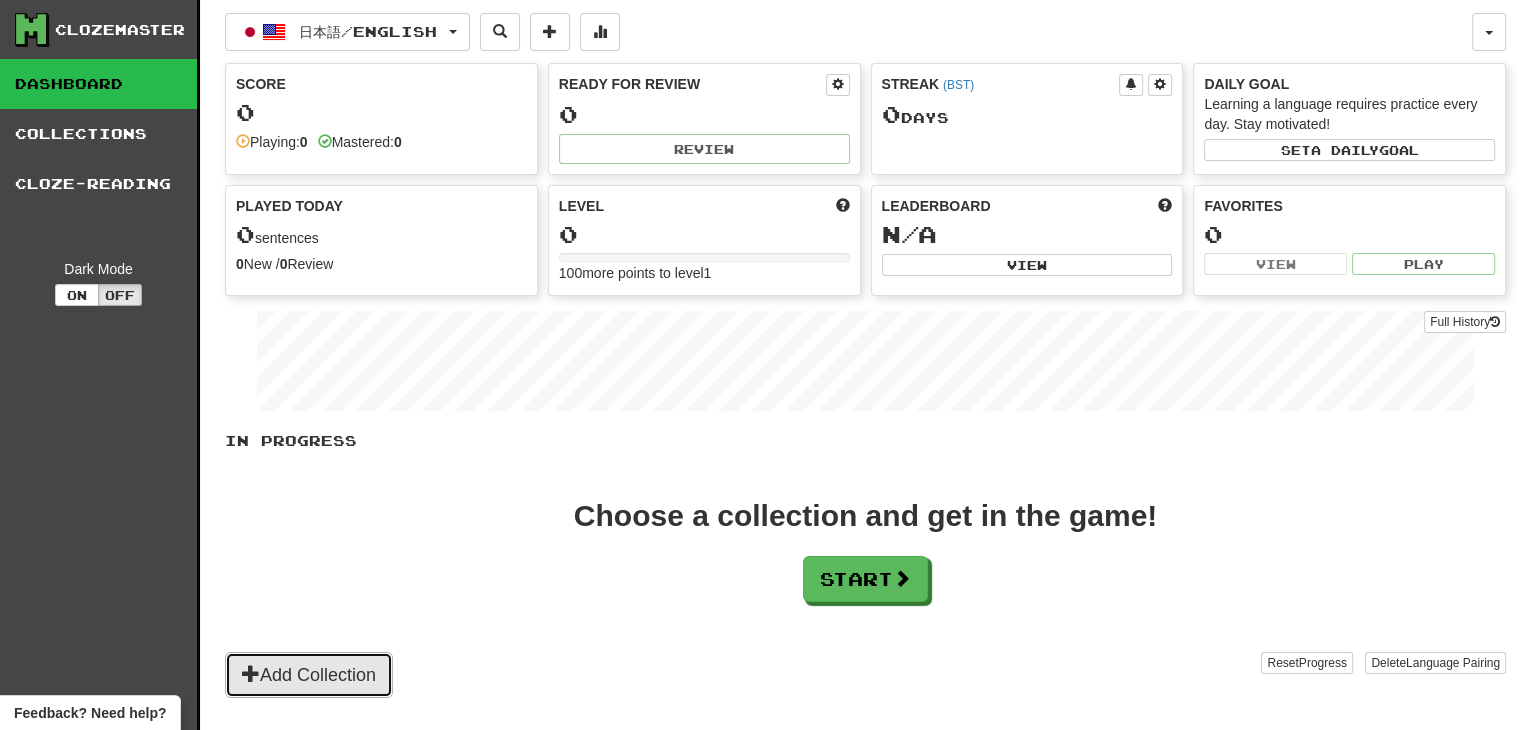 click on "Add Collection" at bounding box center [309, 675] 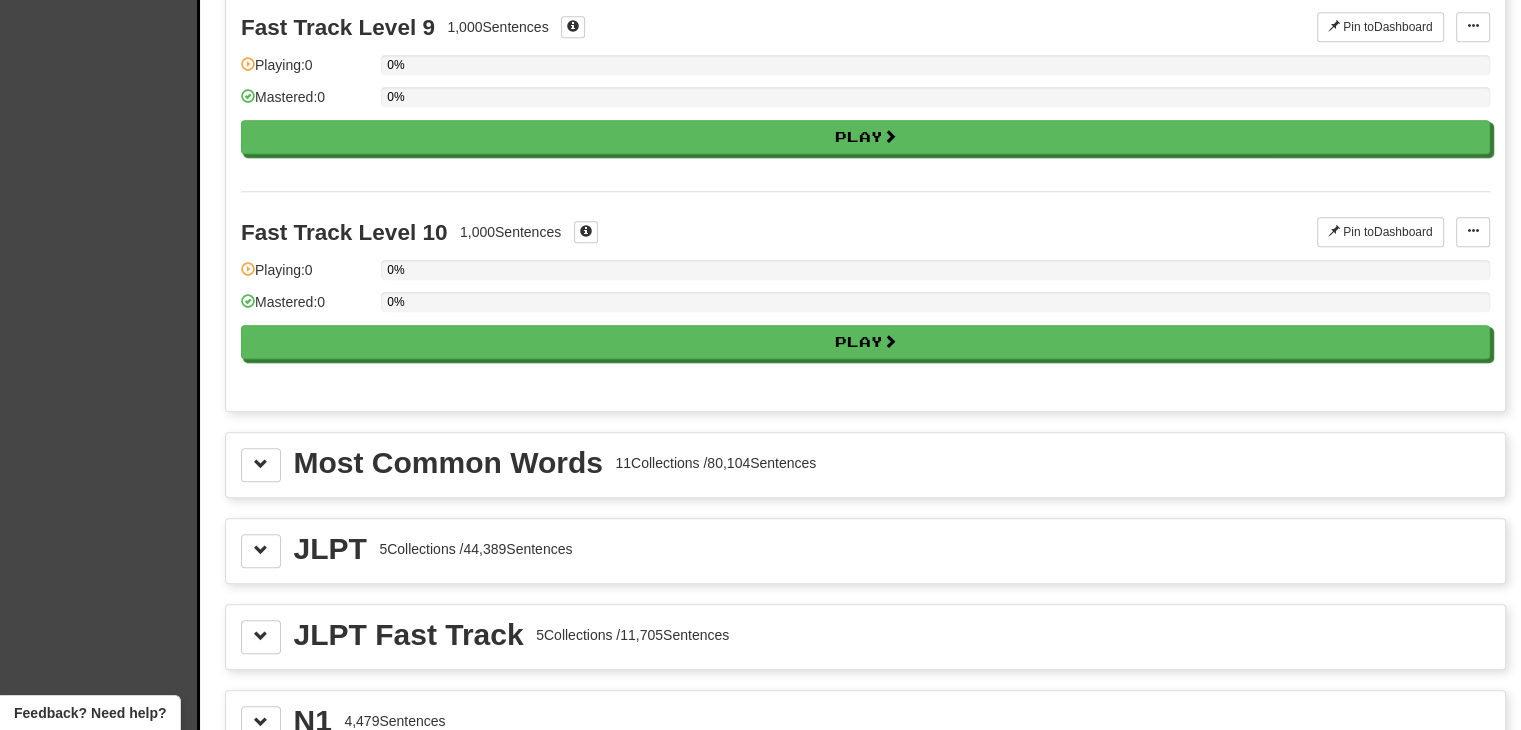 scroll, scrollTop: 1956, scrollLeft: 0, axis: vertical 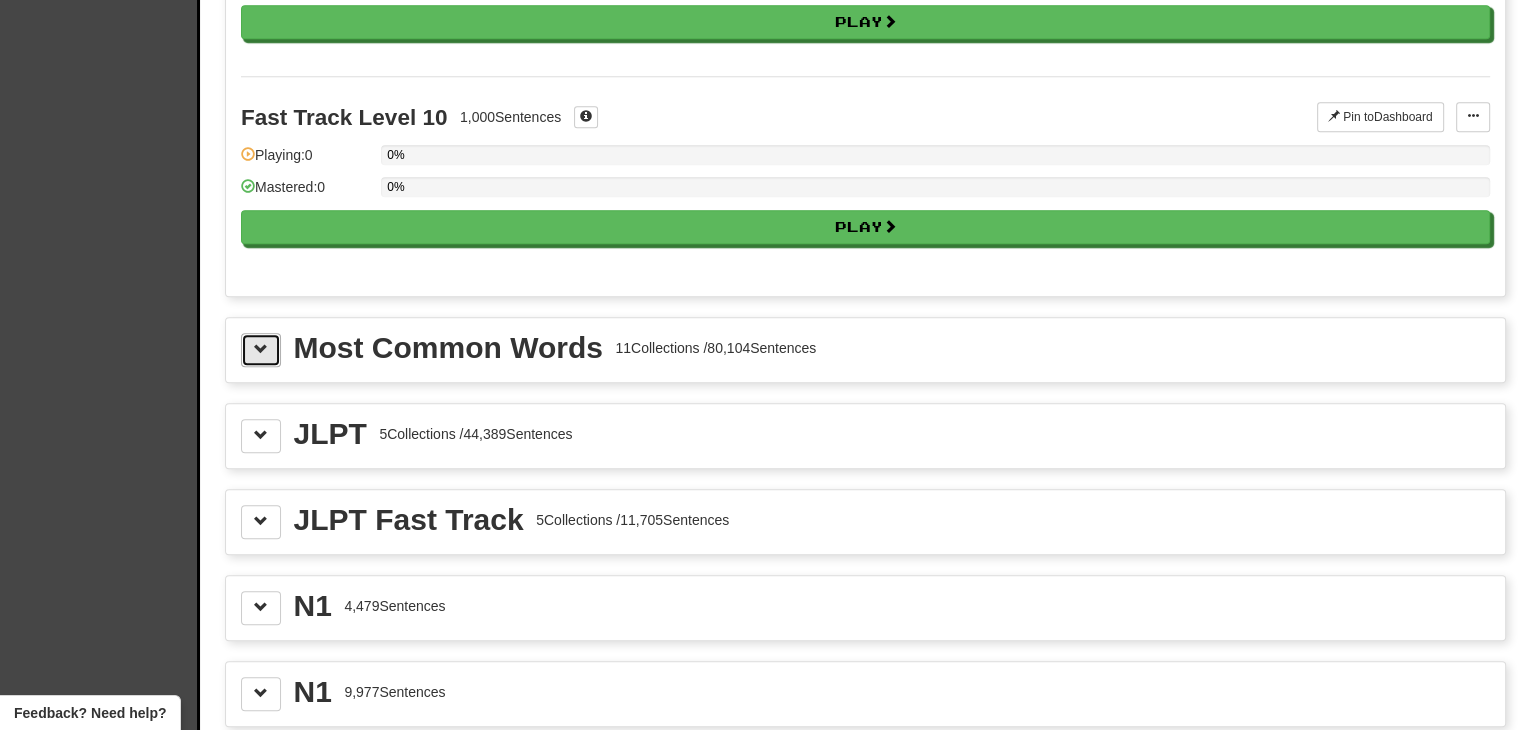 click at bounding box center (261, 349) 